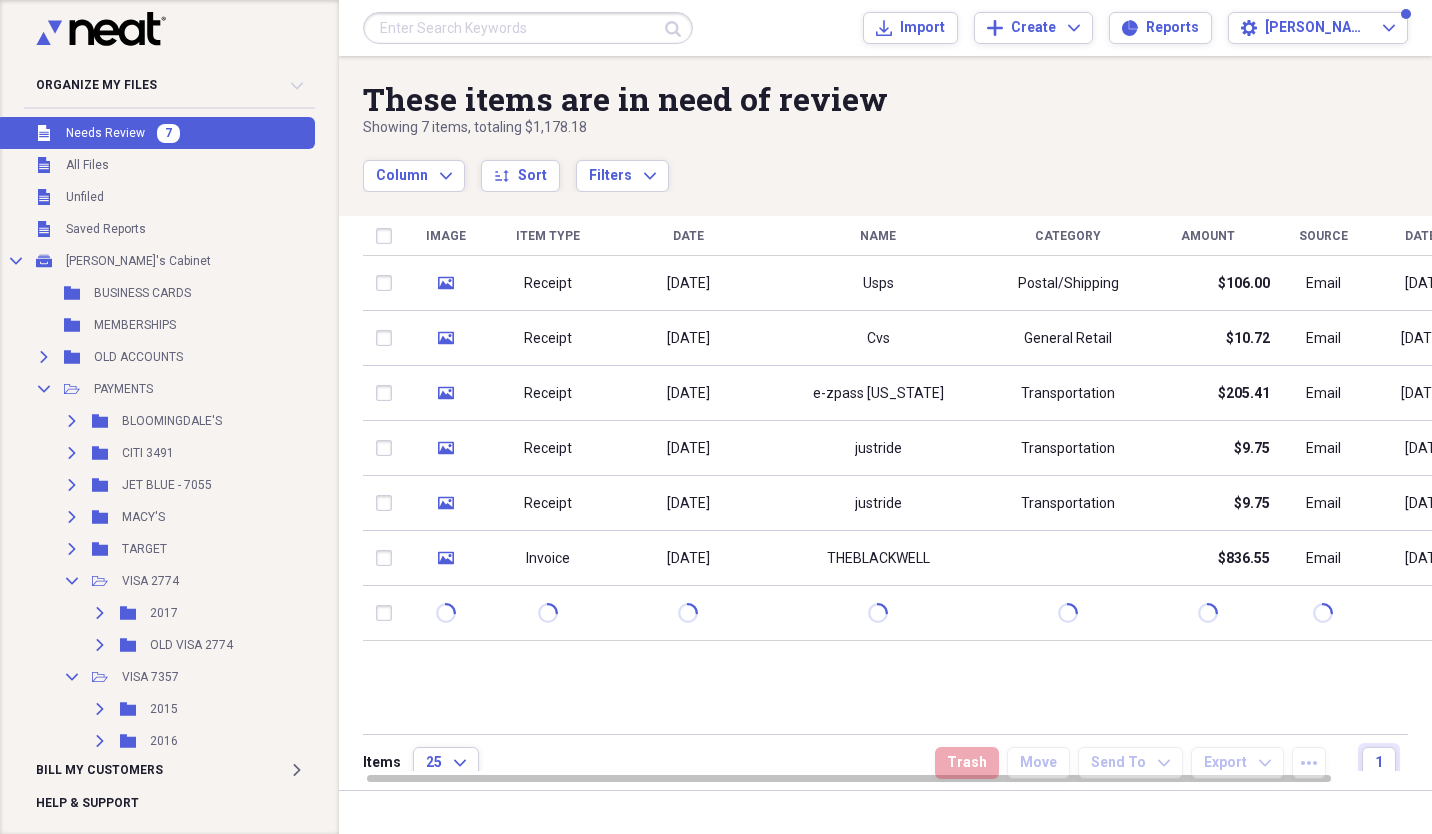 scroll, scrollTop: 0, scrollLeft: 0, axis: both 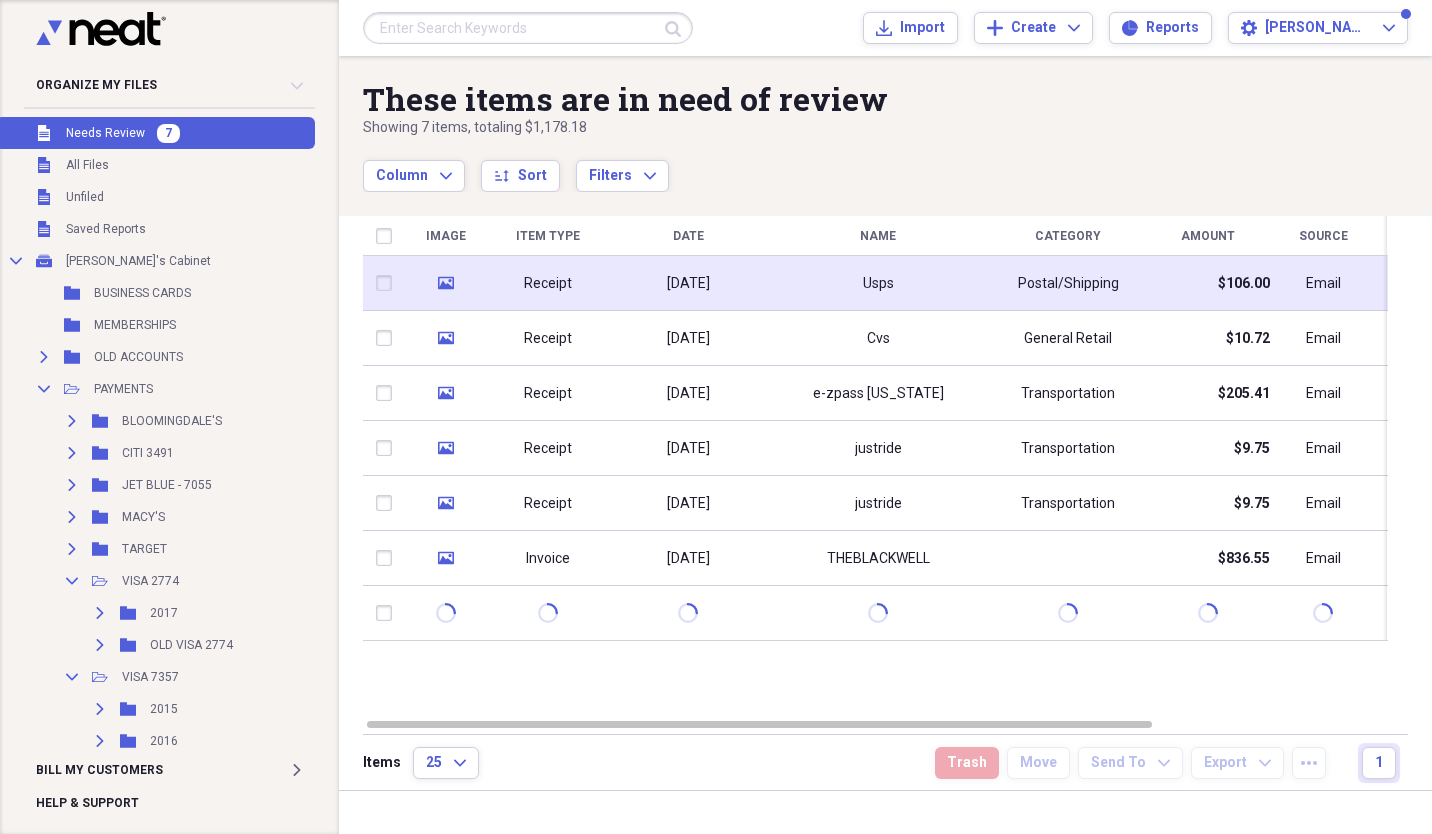 click on "Receipt" at bounding box center (548, 283) 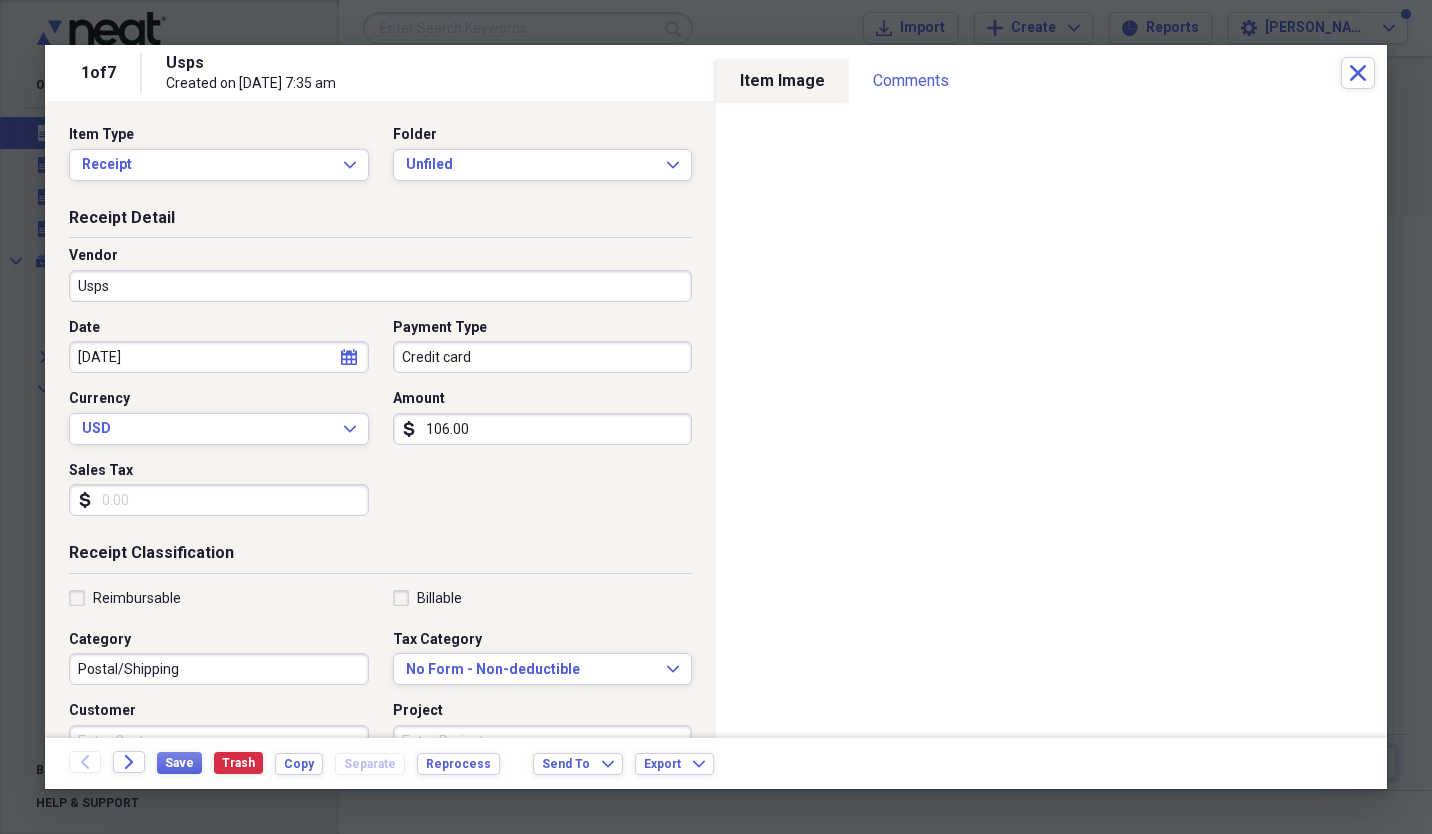 click on "Credit card" at bounding box center (543, 357) 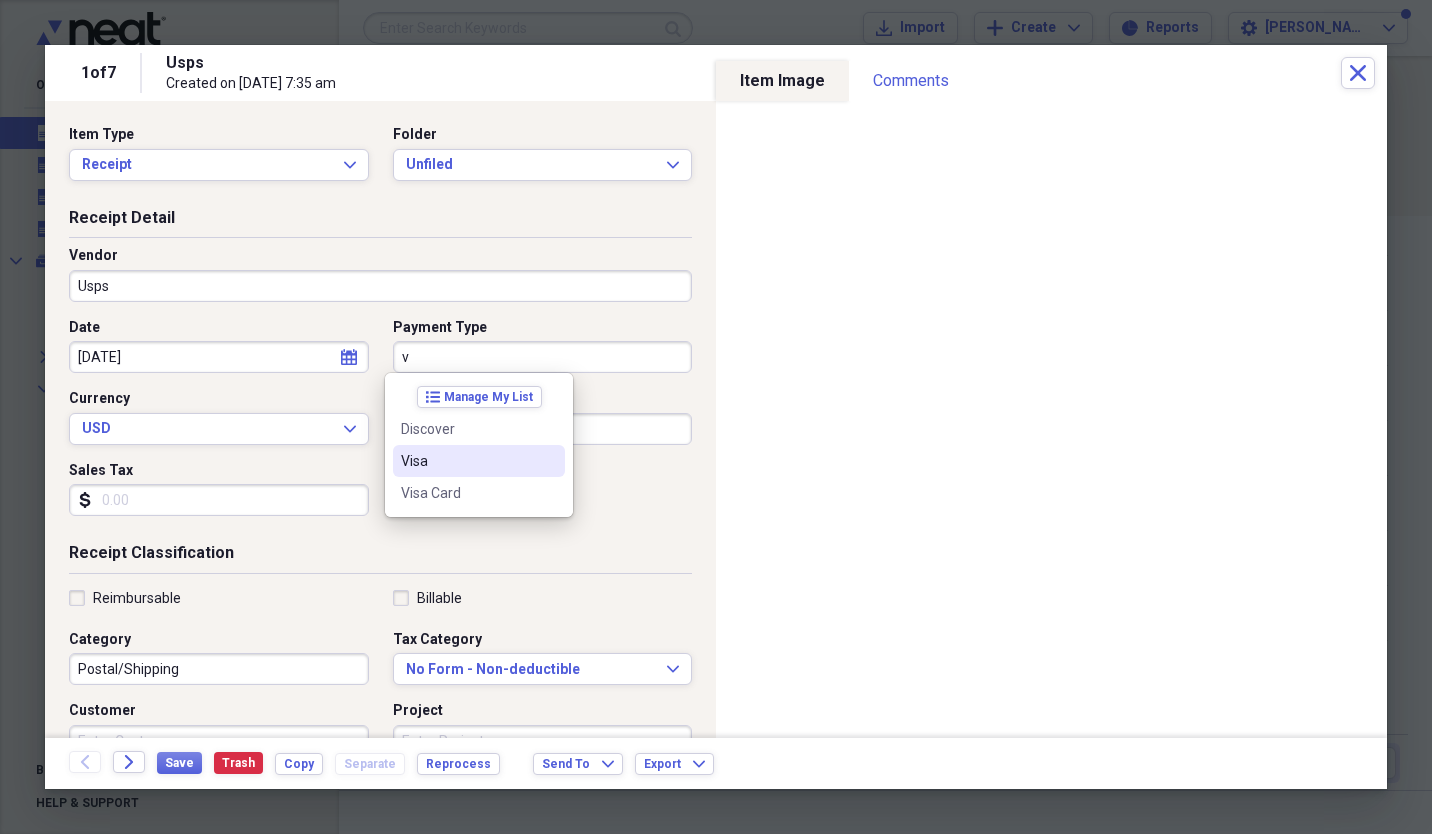 click on "Visa" at bounding box center [467, 461] 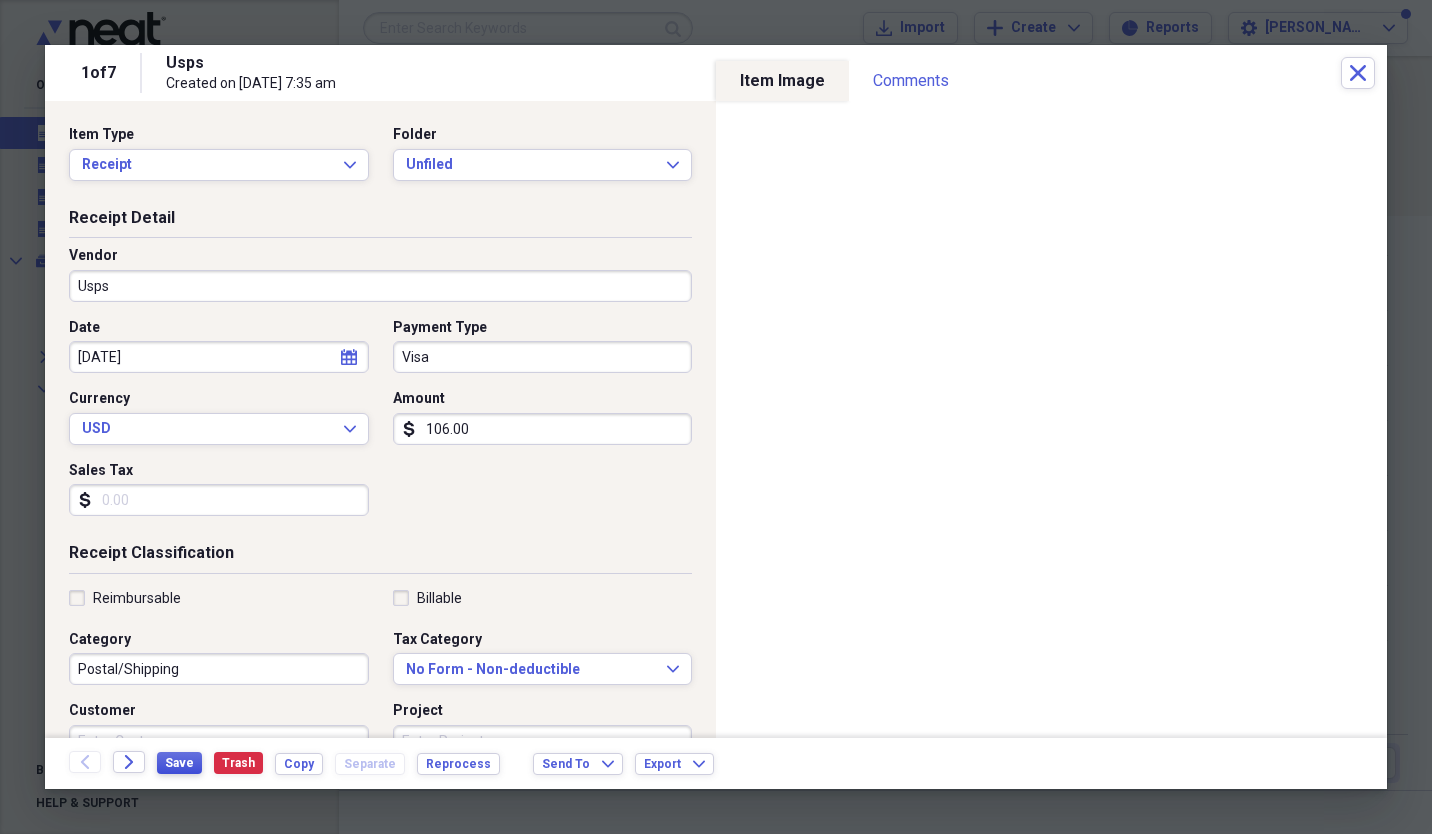 click on "Save" at bounding box center [179, 763] 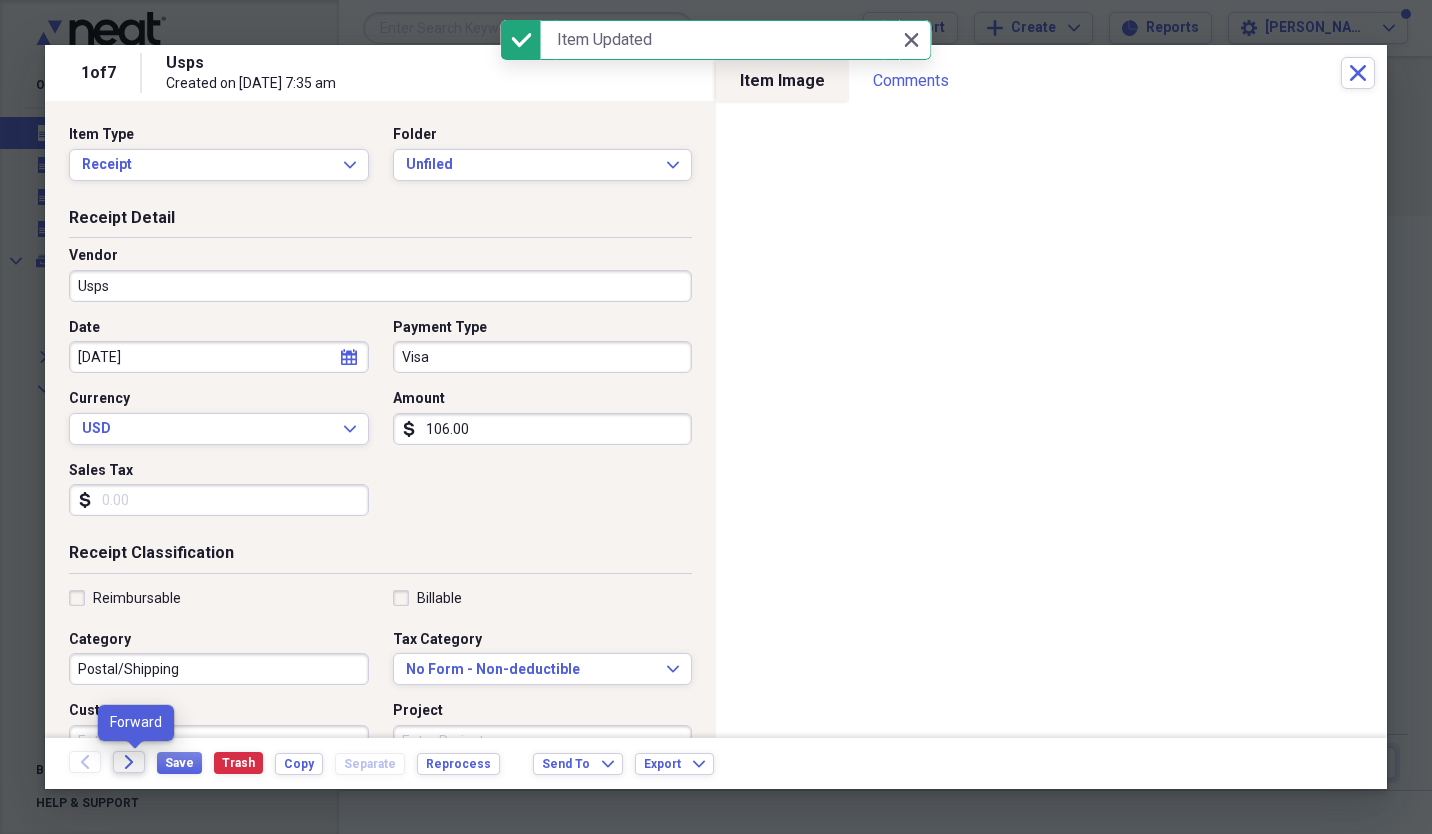 click on "Forward" at bounding box center (129, 762) 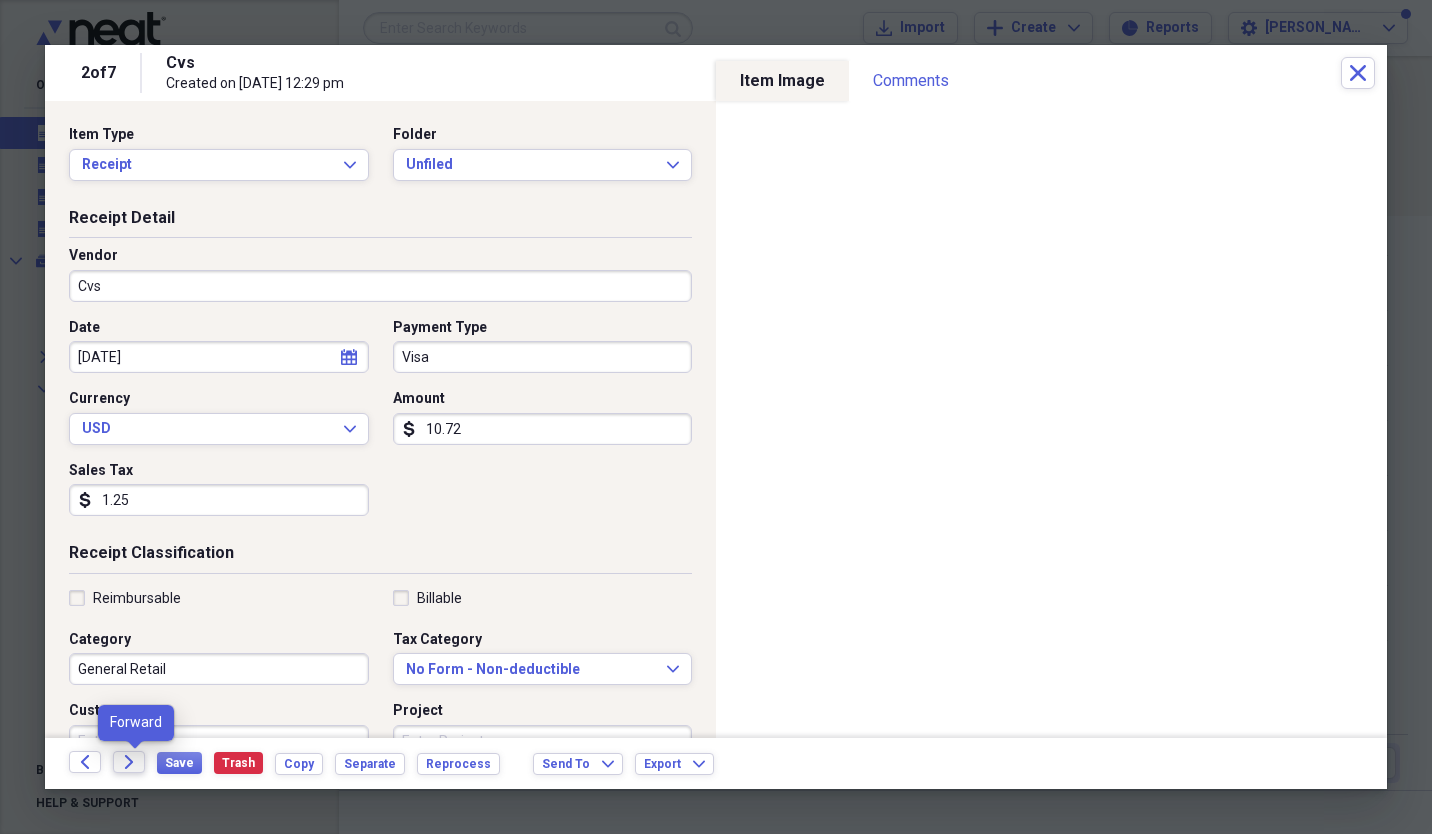 click on "Forward" at bounding box center (129, 762) 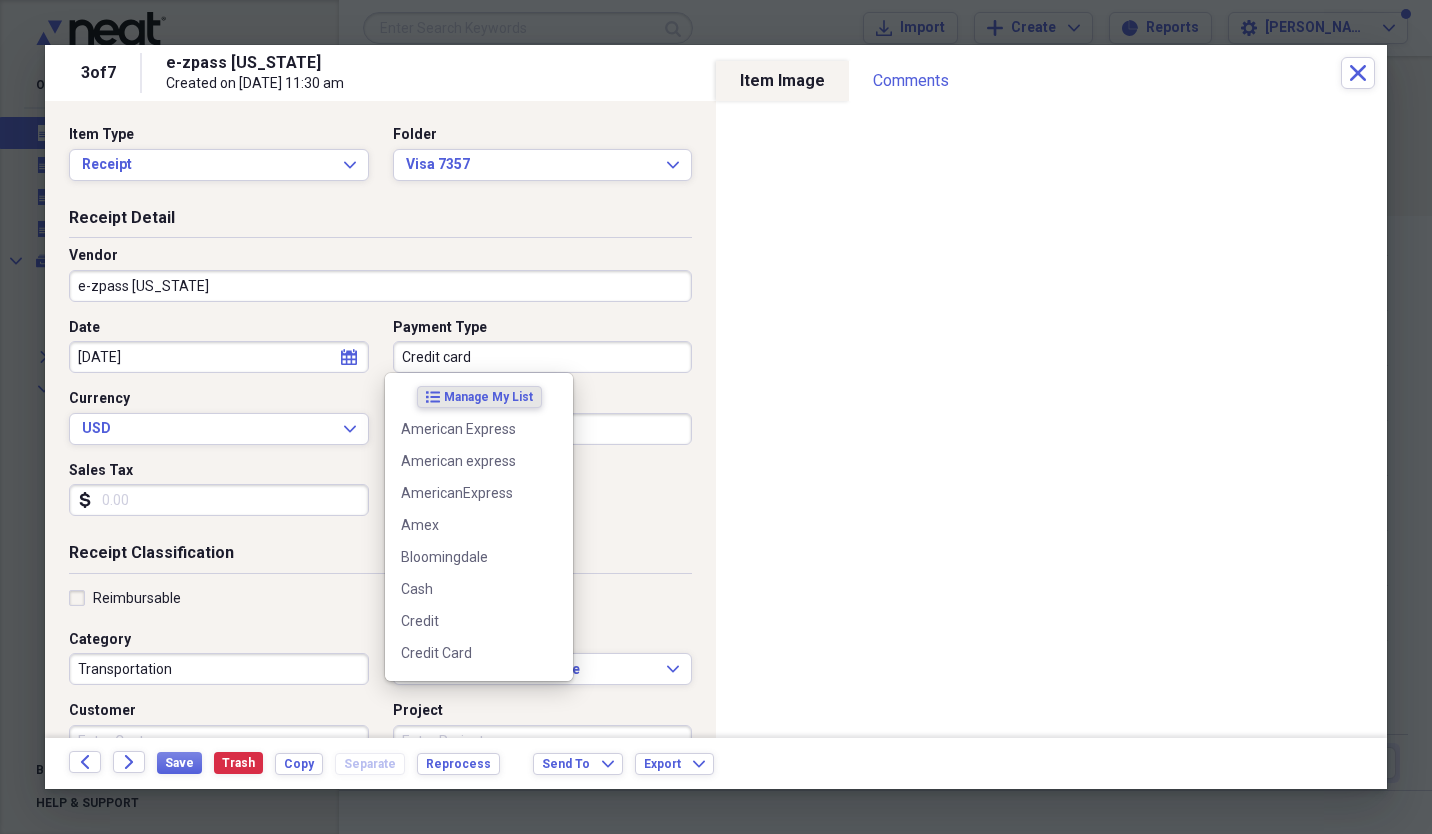 click on "Credit card" at bounding box center (543, 357) 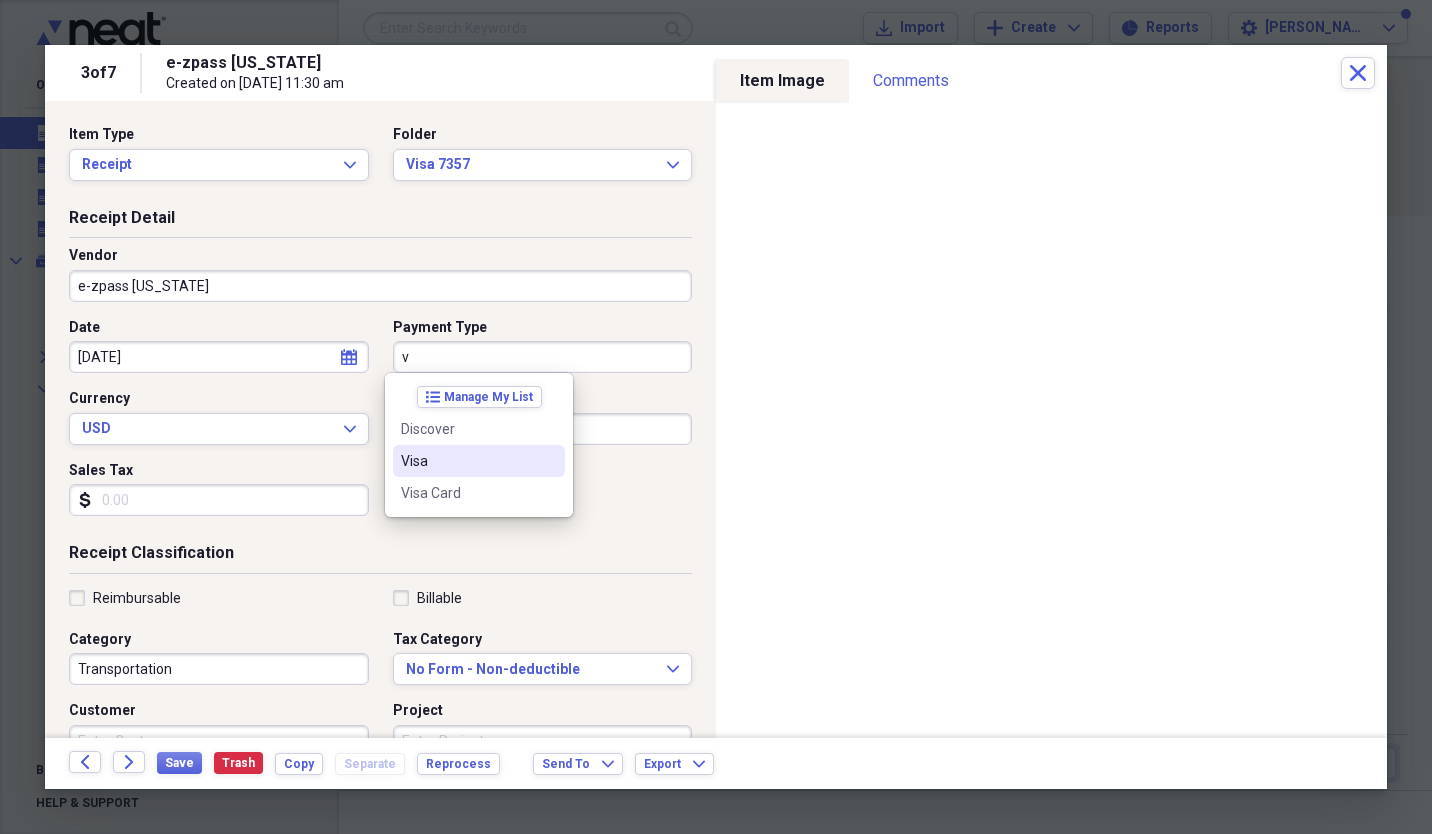 click on "Visa" at bounding box center [467, 461] 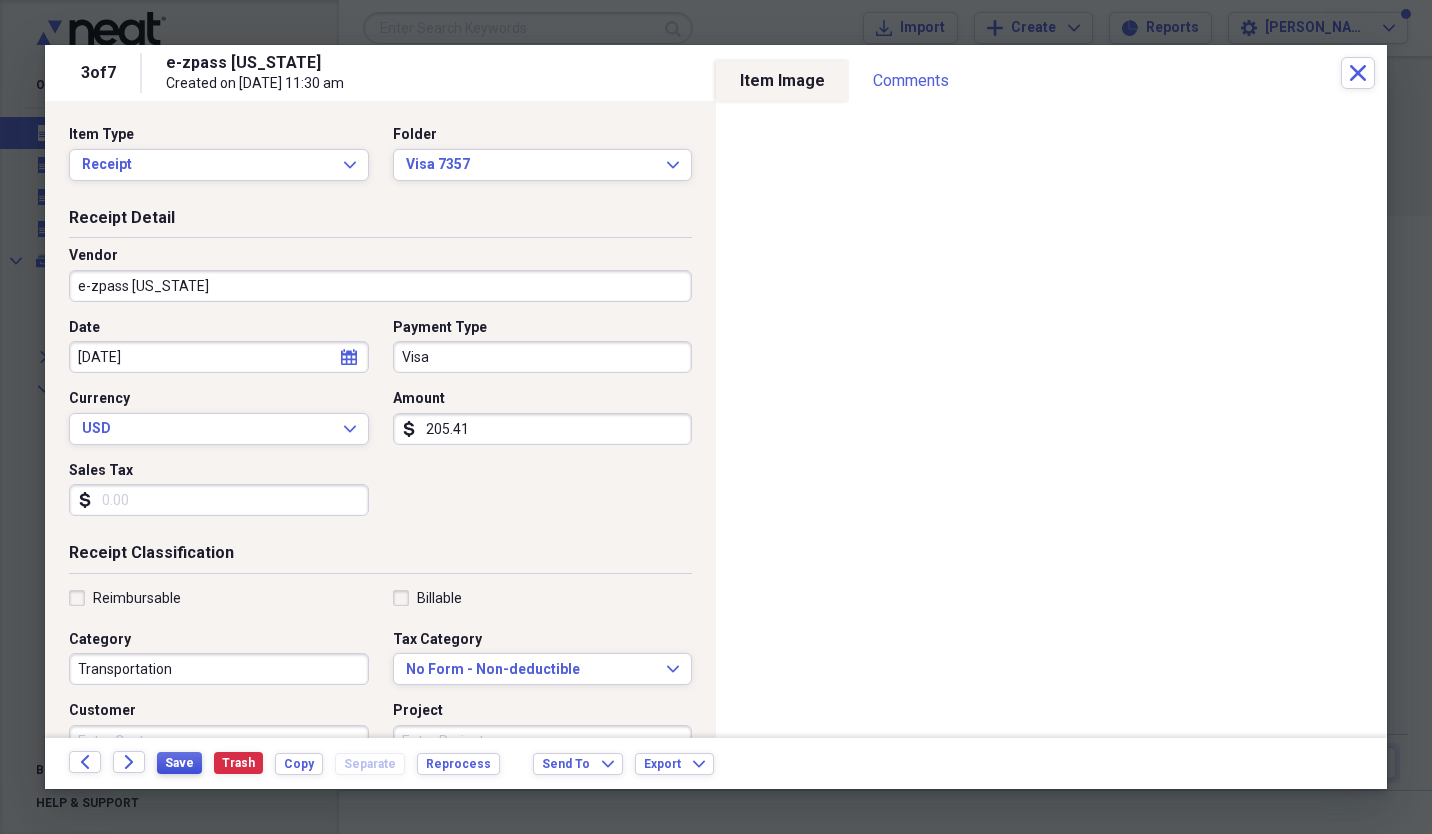 click on "Save" at bounding box center [179, 763] 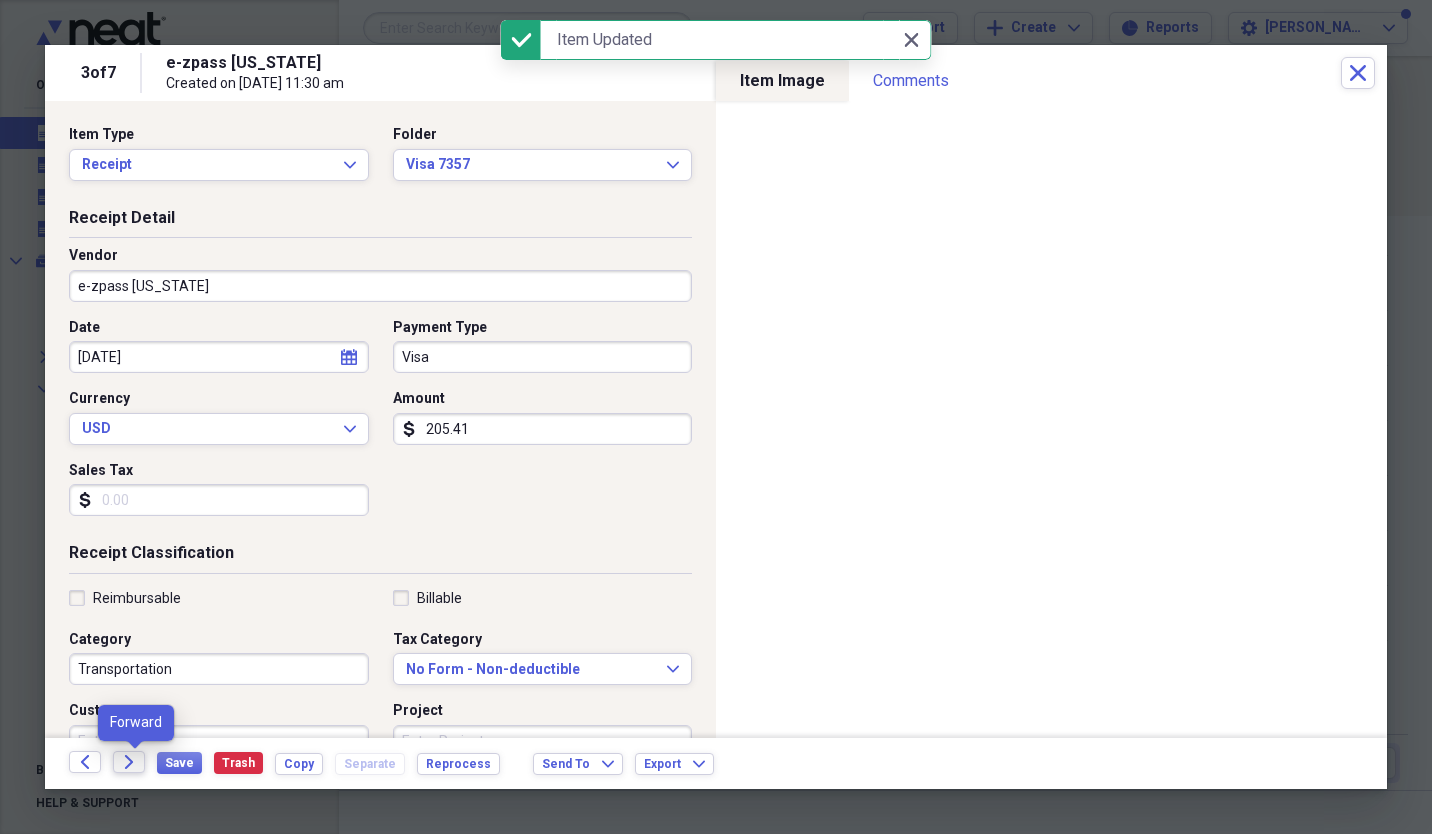 click on "Forward" 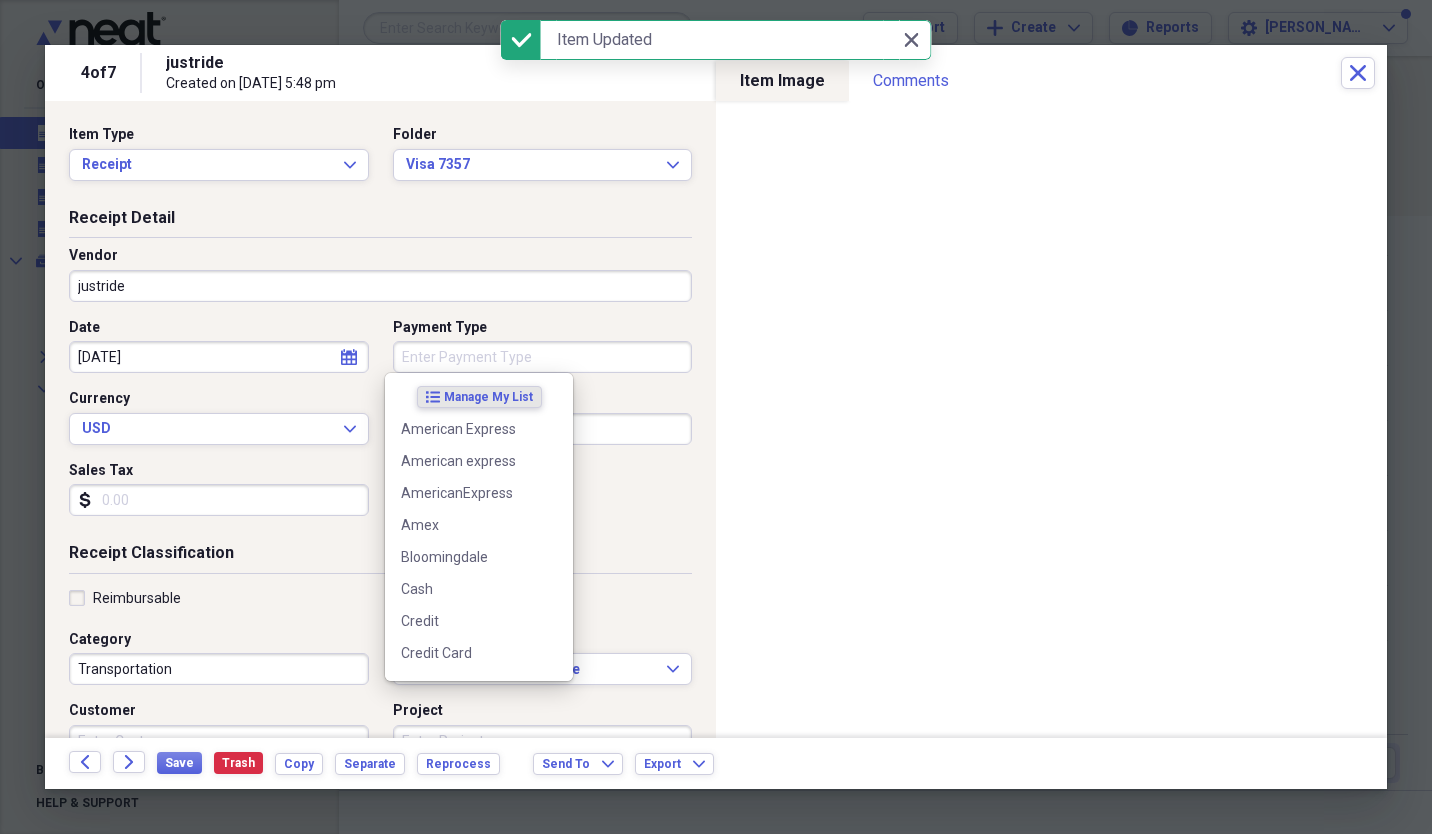 click on "Payment Type" at bounding box center (543, 357) 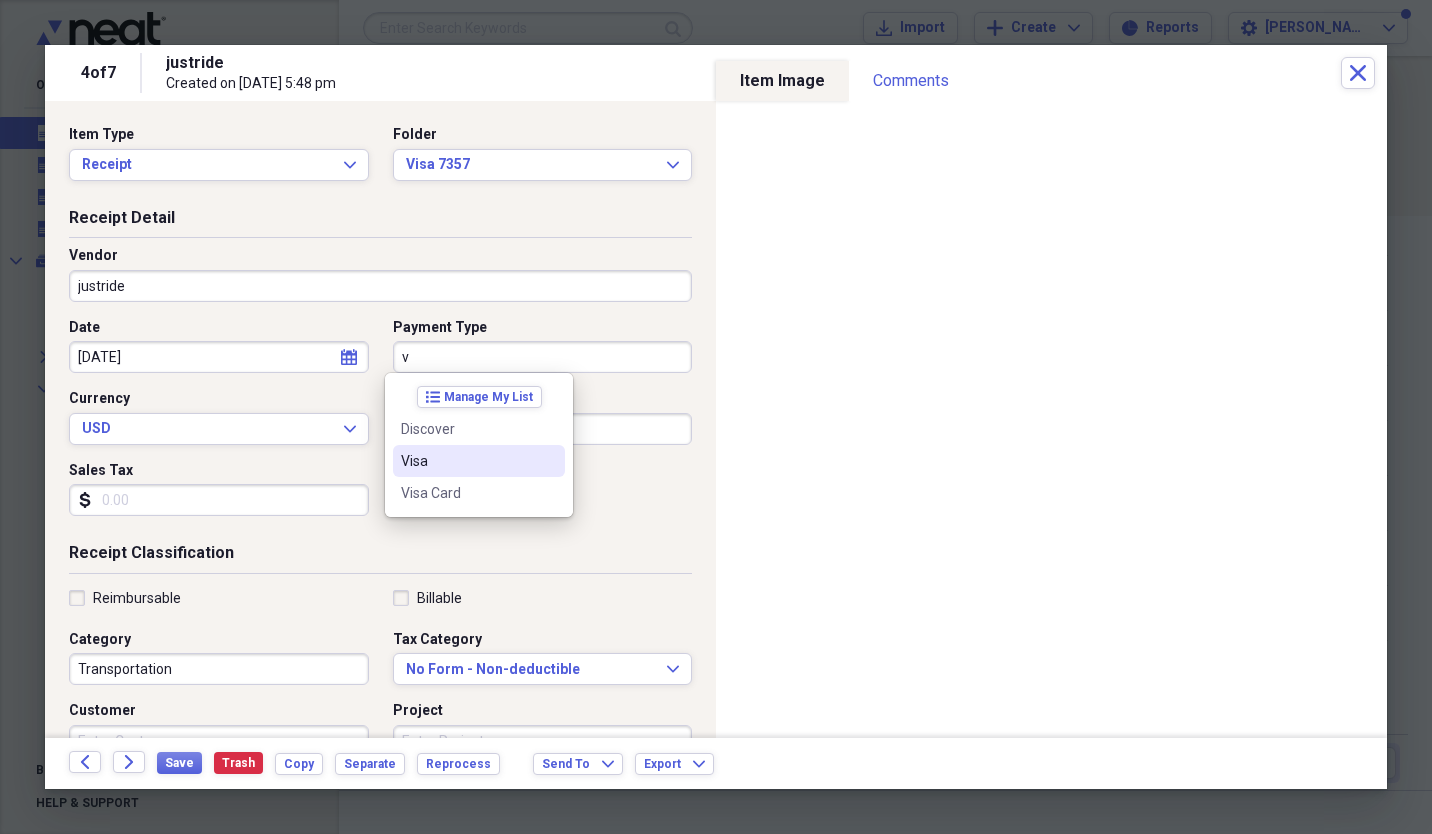 click on "Visa" at bounding box center [467, 461] 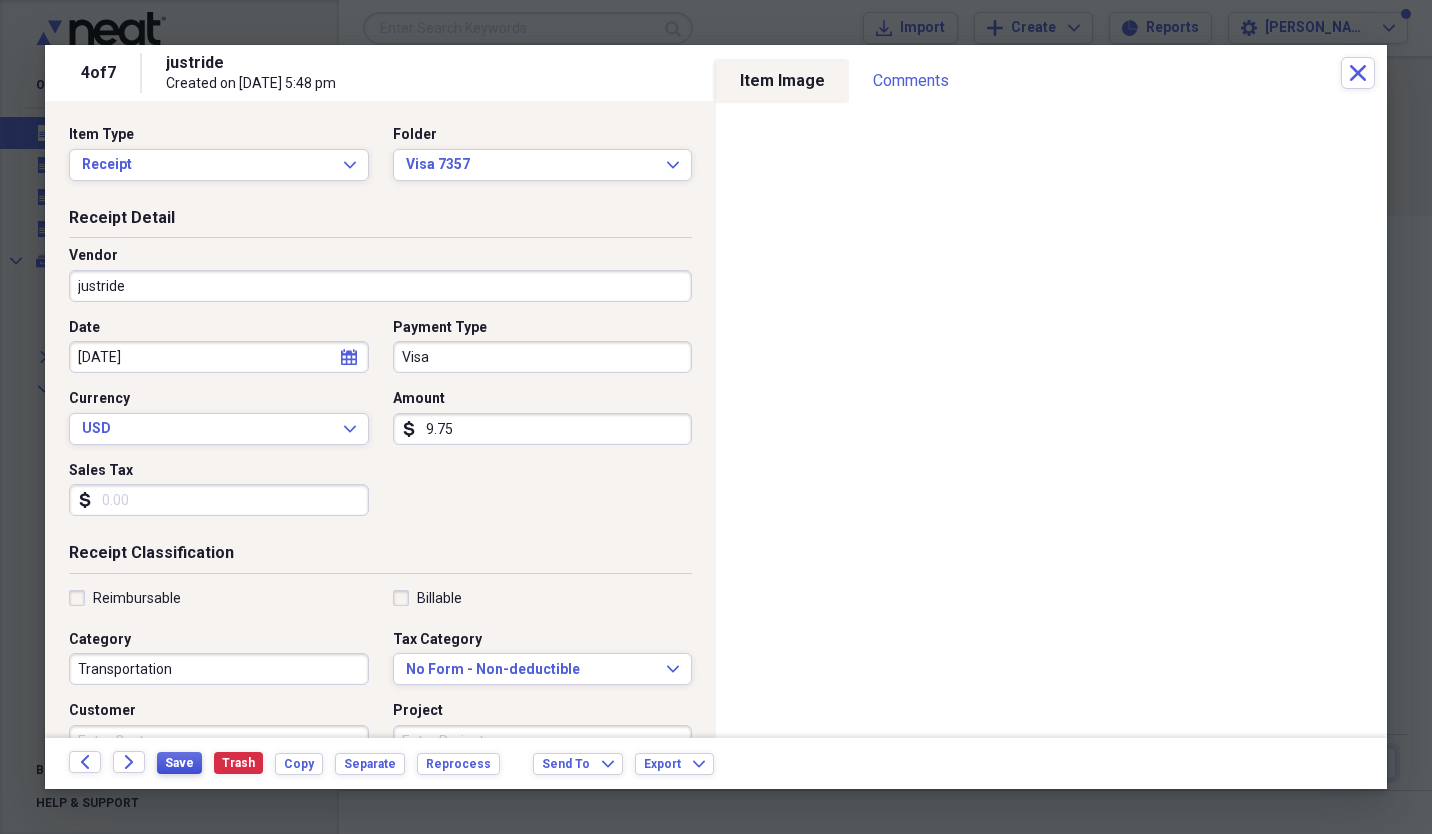 click on "Save" at bounding box center (179, 763) 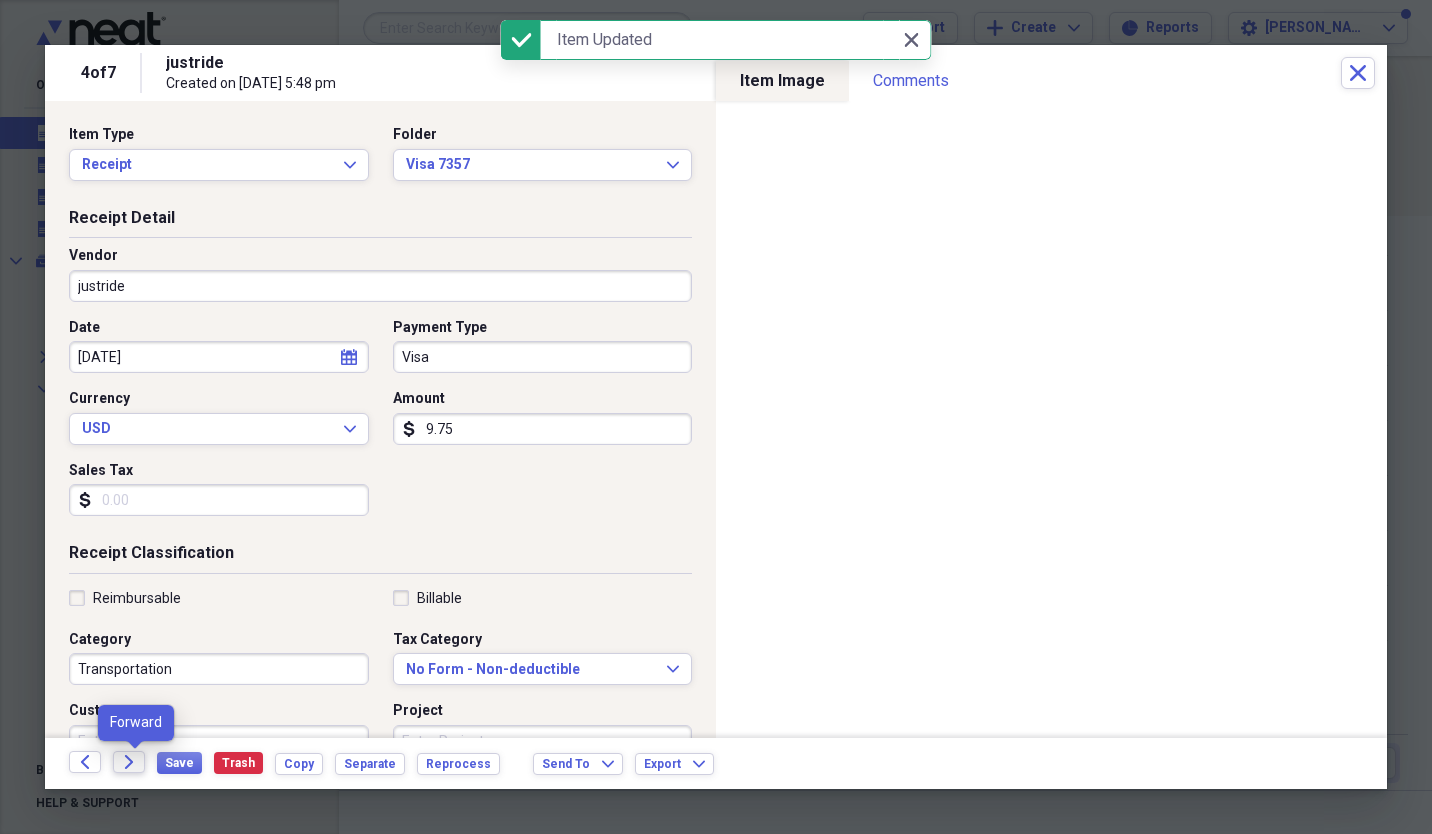 click on "Forward" 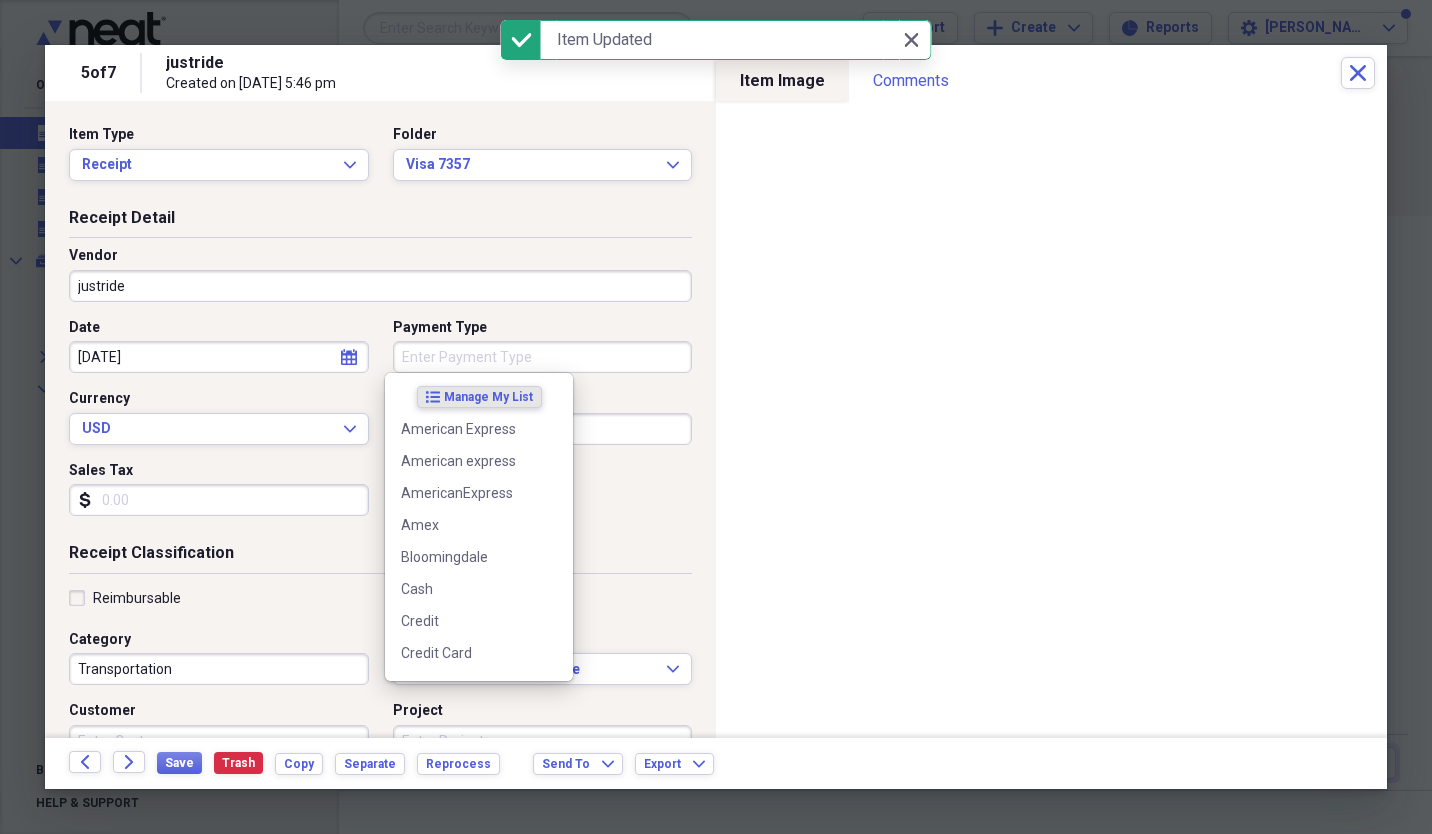 click on "Payment Type" at bounding box center (543, 357) 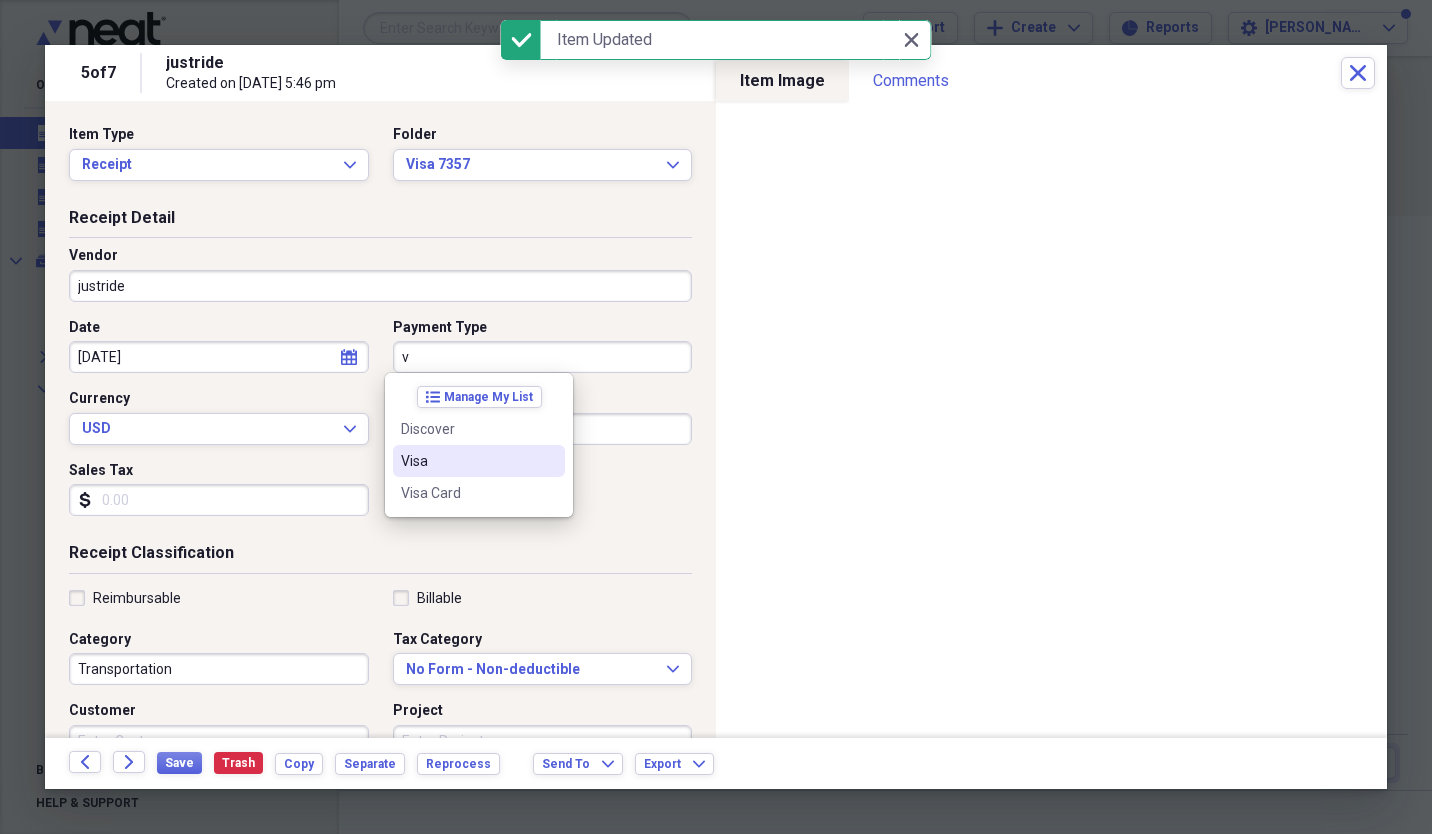 click on "Visa" at bounding box center [467, 461] 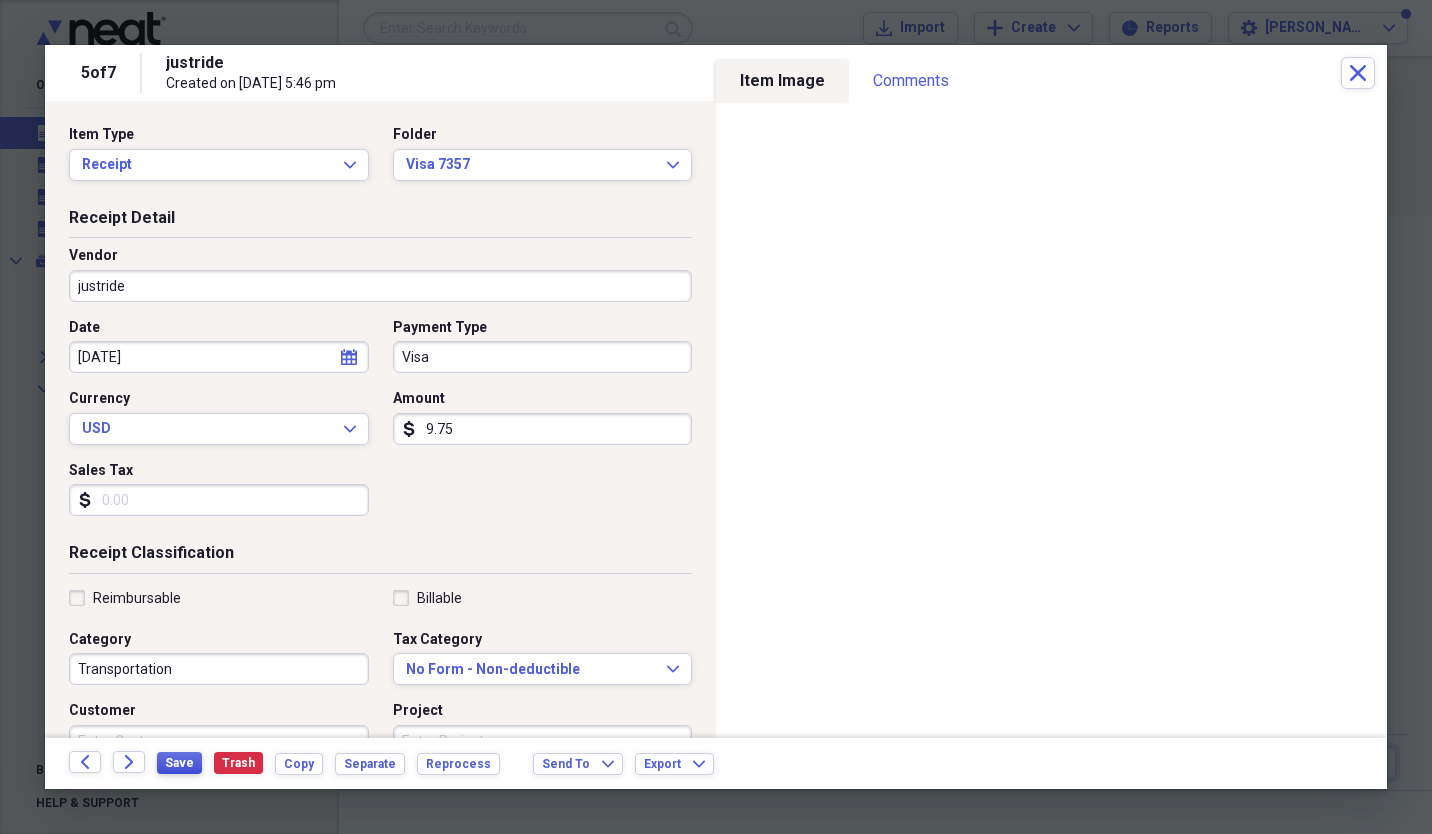 click on "Save" at bounding box center [179, 763] 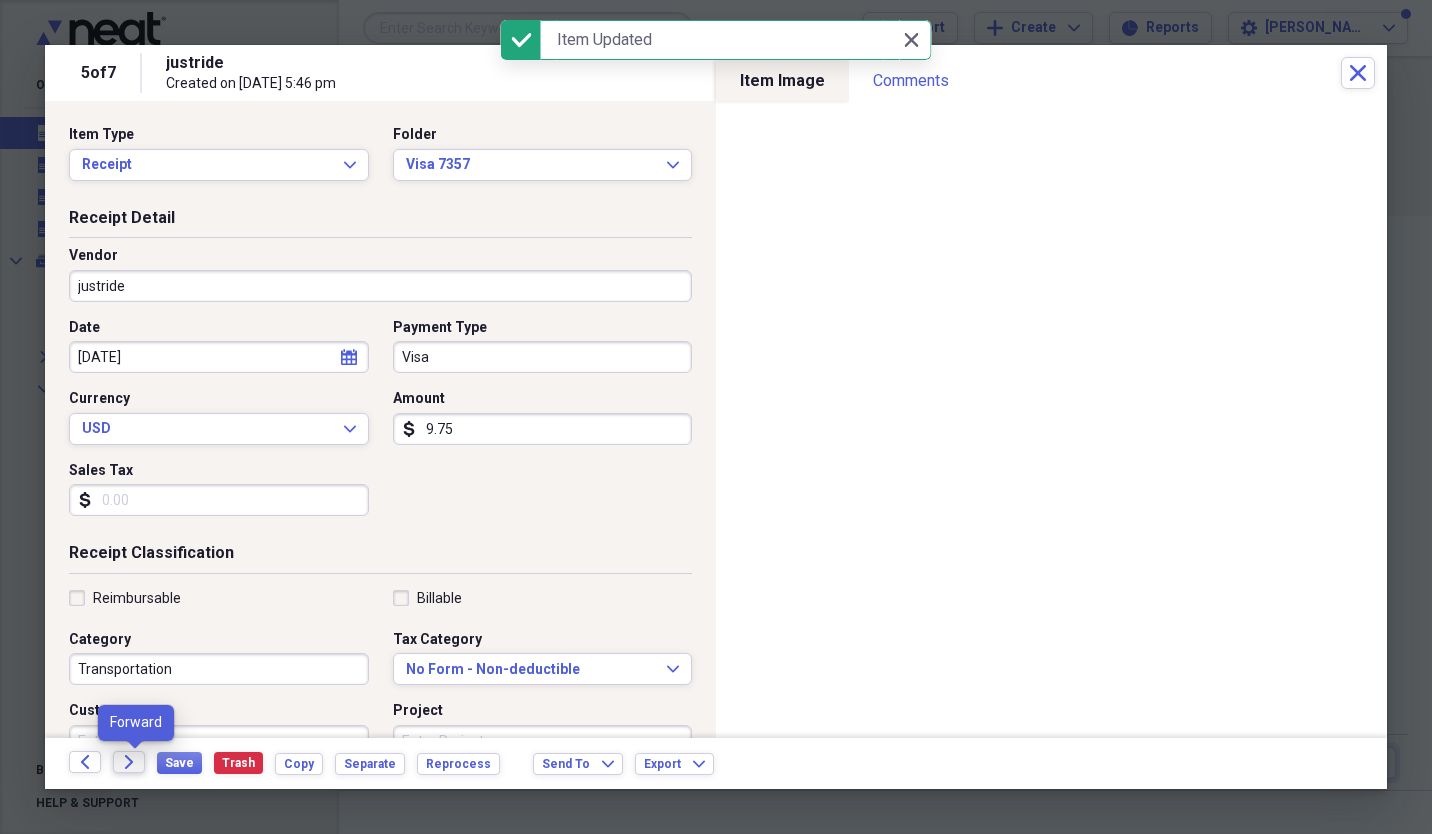 click on "Forward" 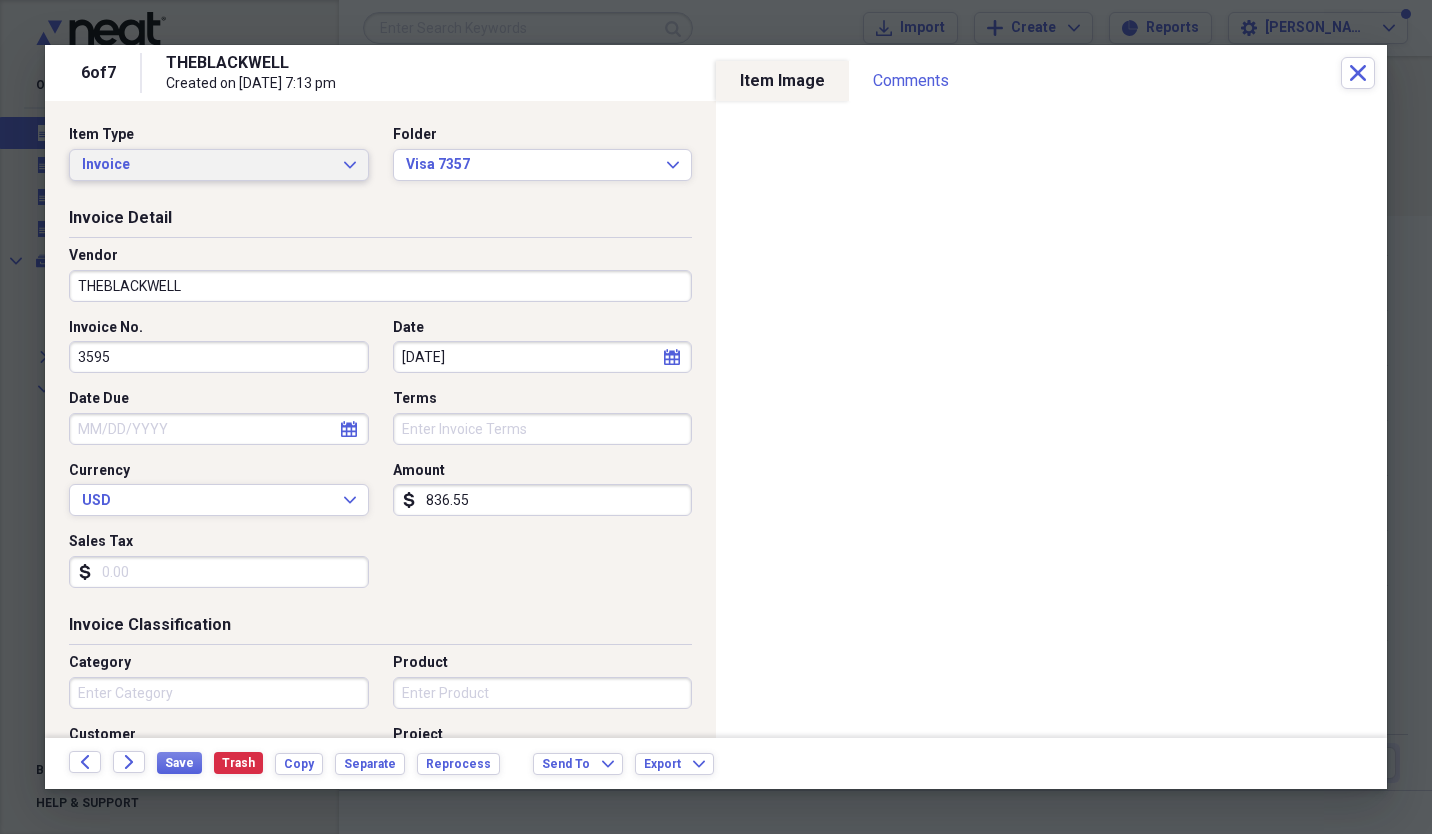 click on "Expand" 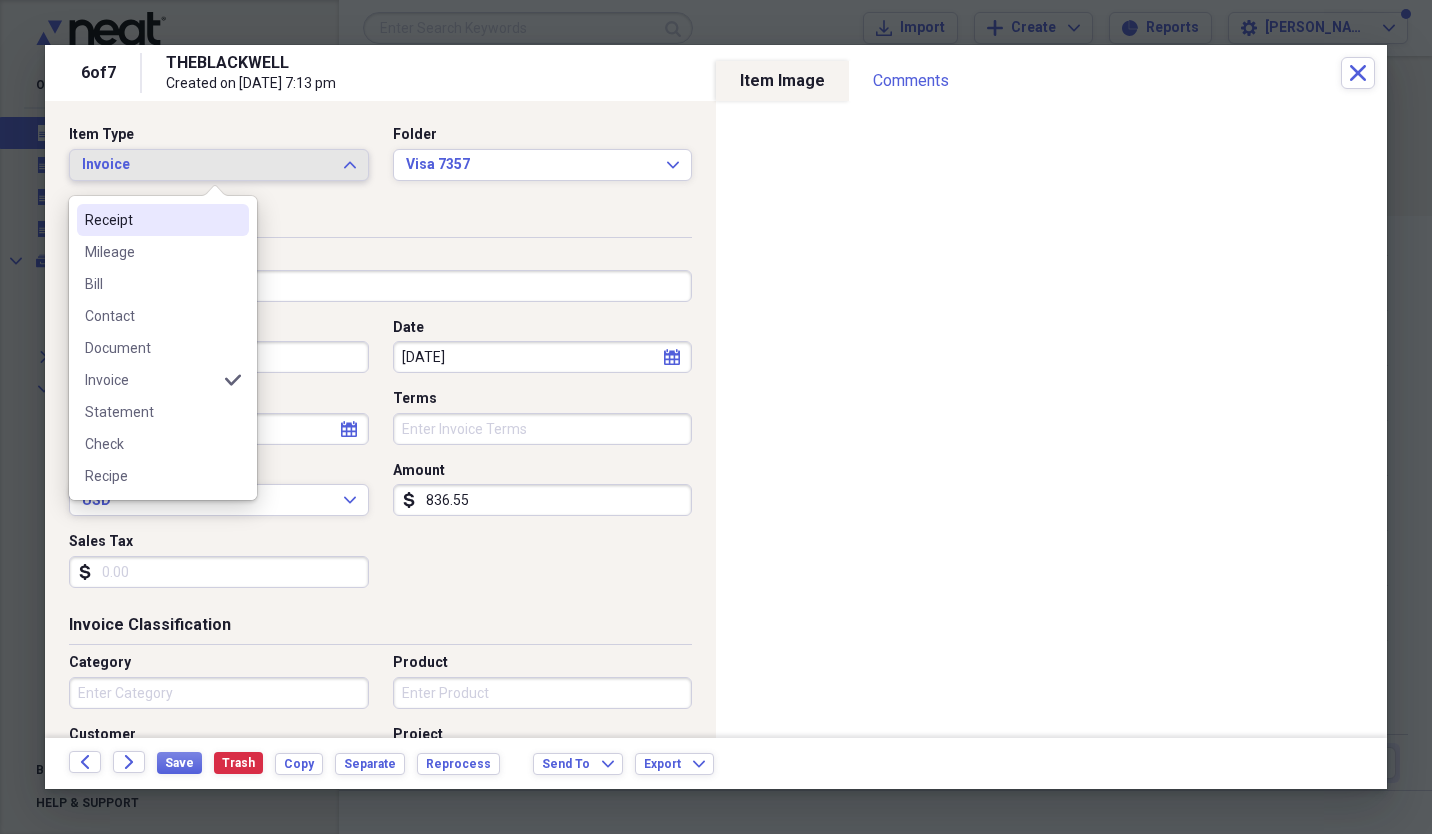 click 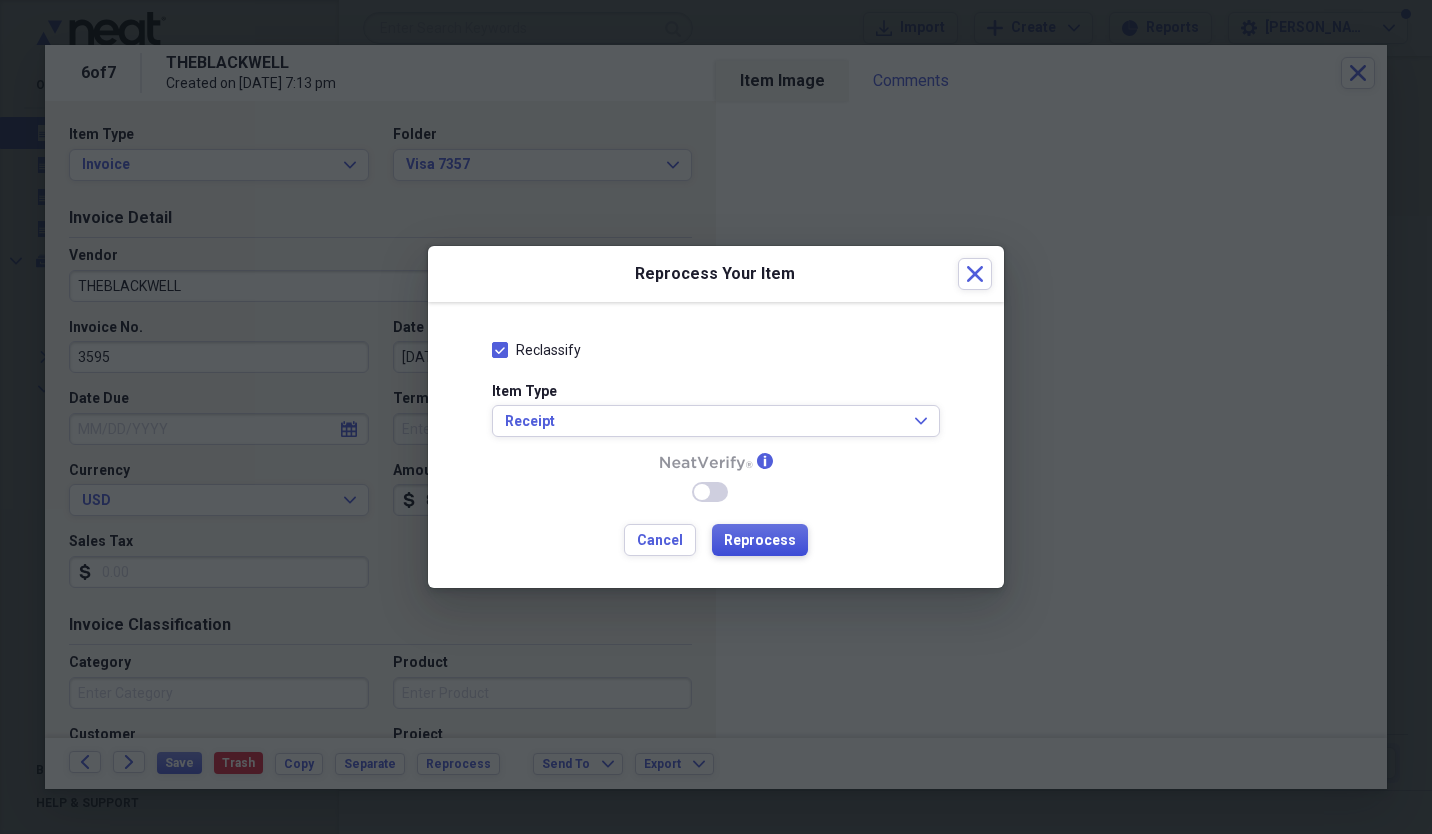 click on "Reprocess" at bounding box center [760, 540] 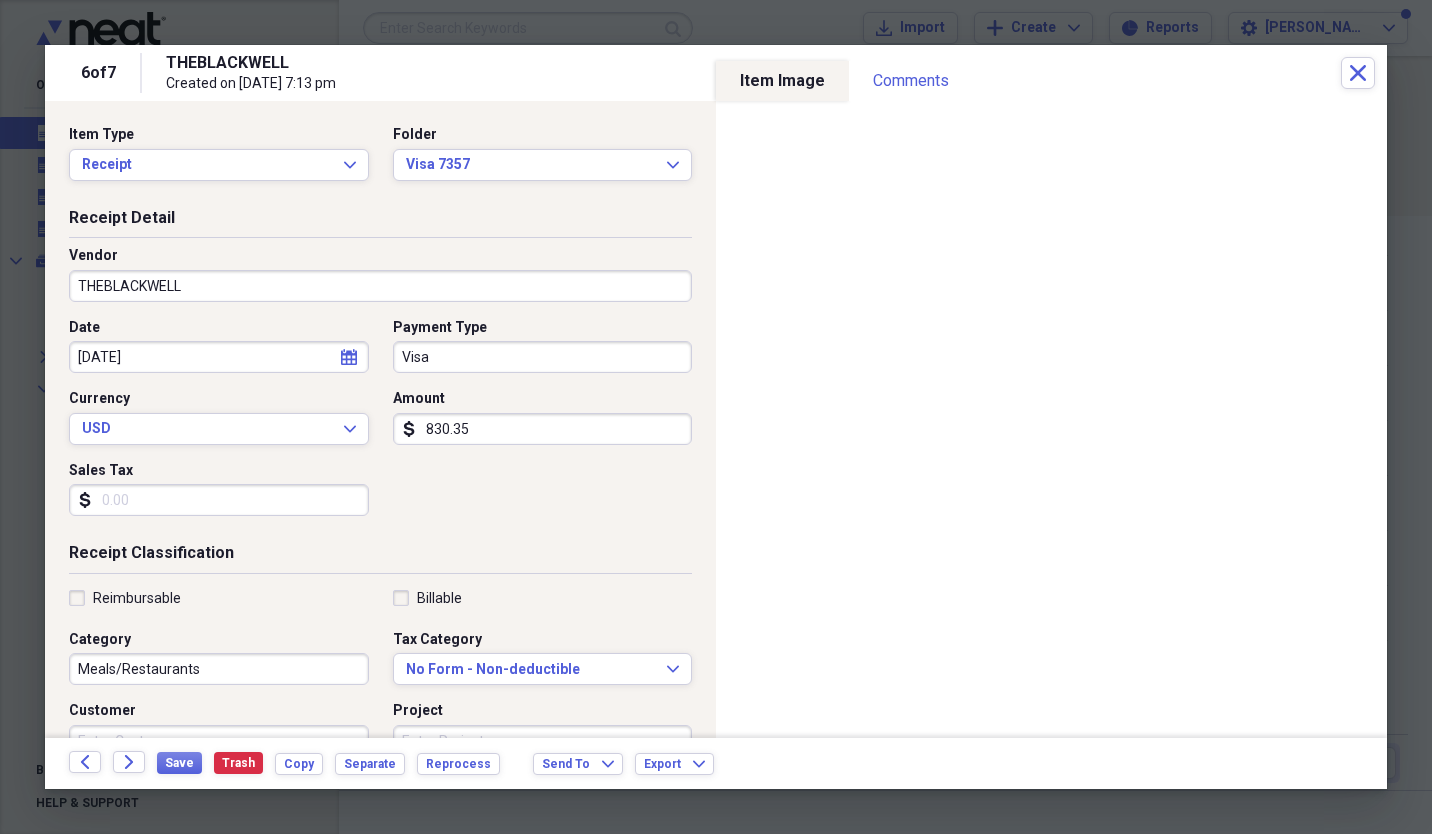 type on "Visa" 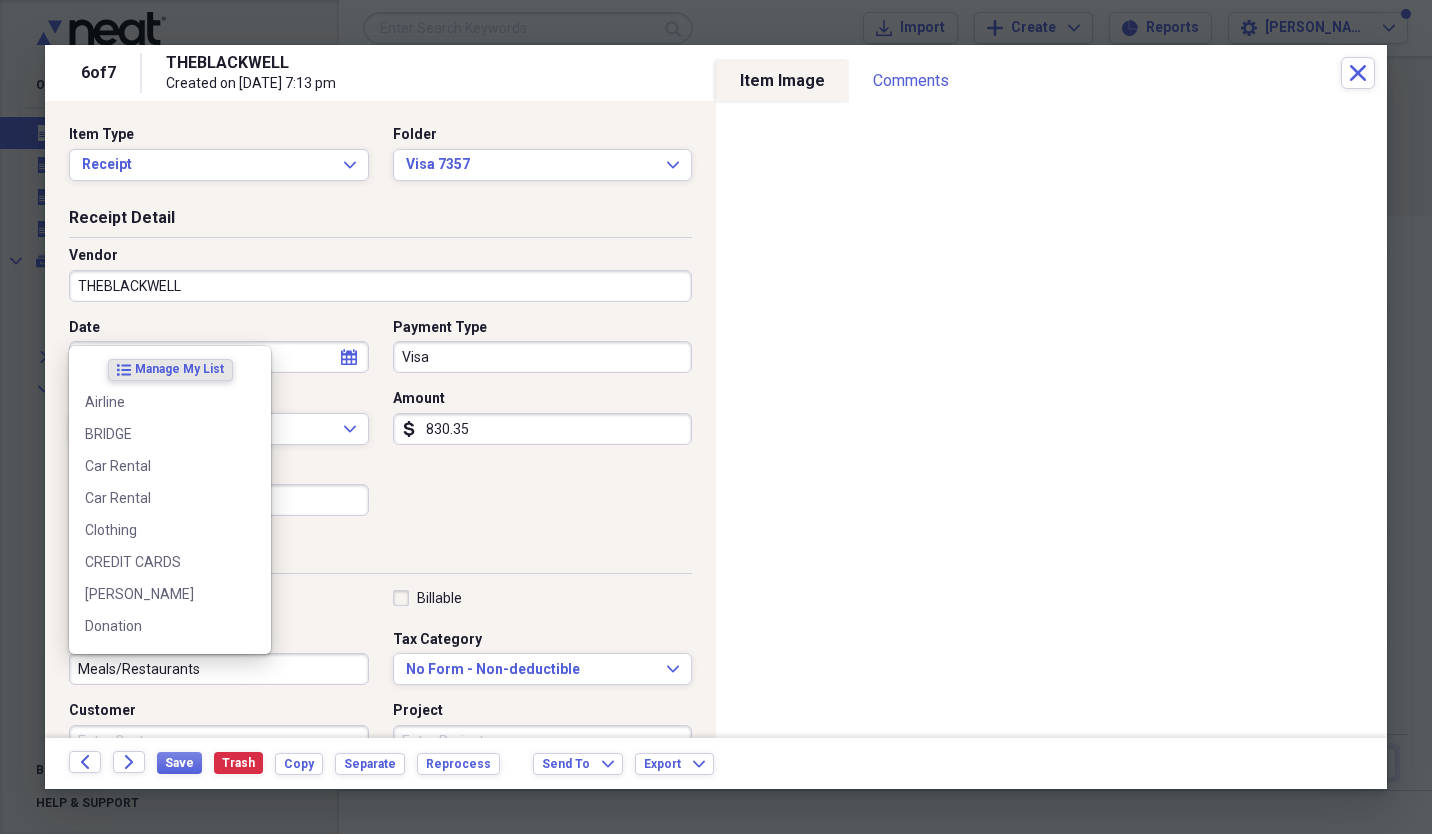 click on "Meals/Restaurants" at bounding box center [219, 669] 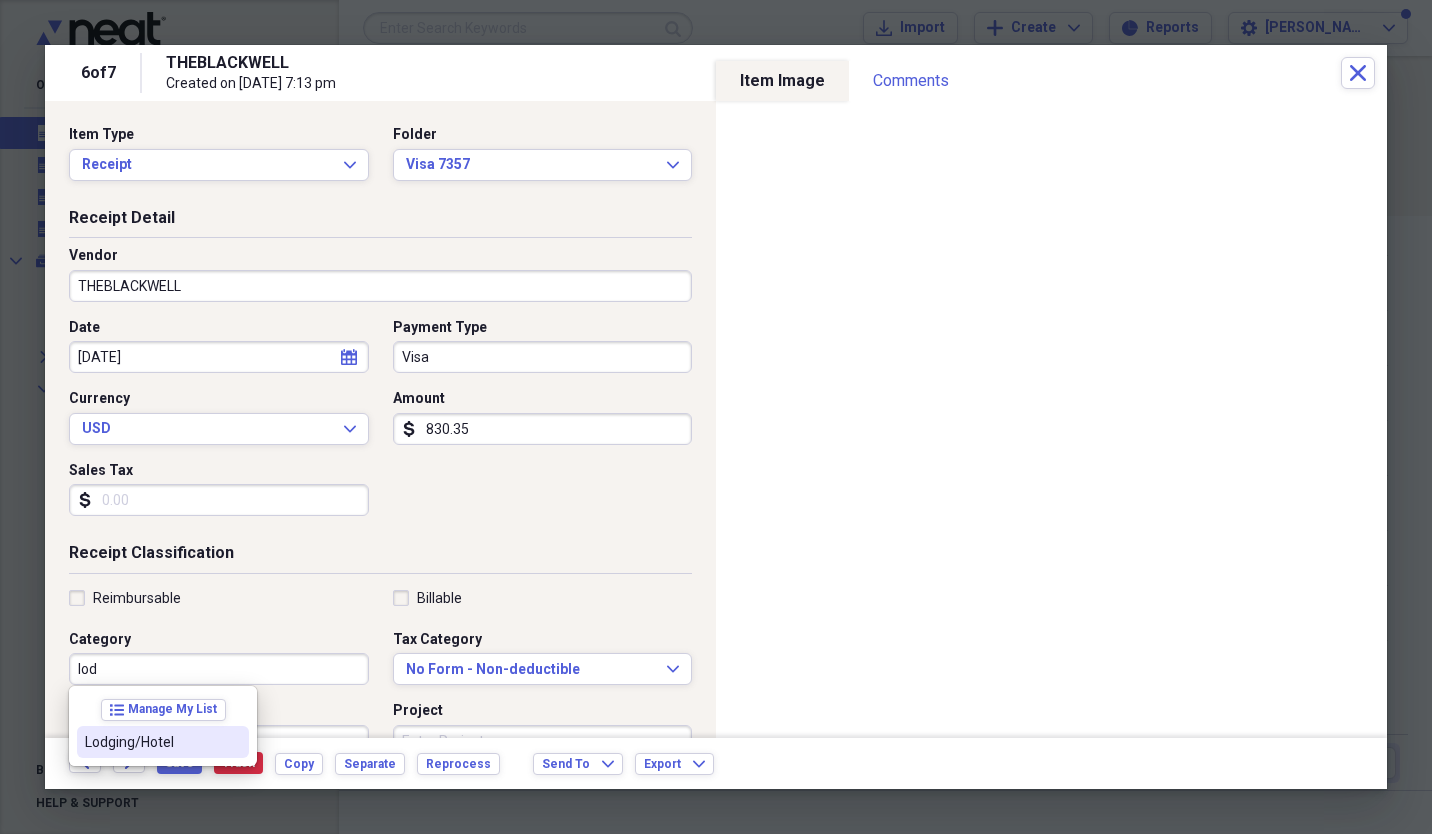 click on "Lodging/Hotel" at bounding box center (151, 742) 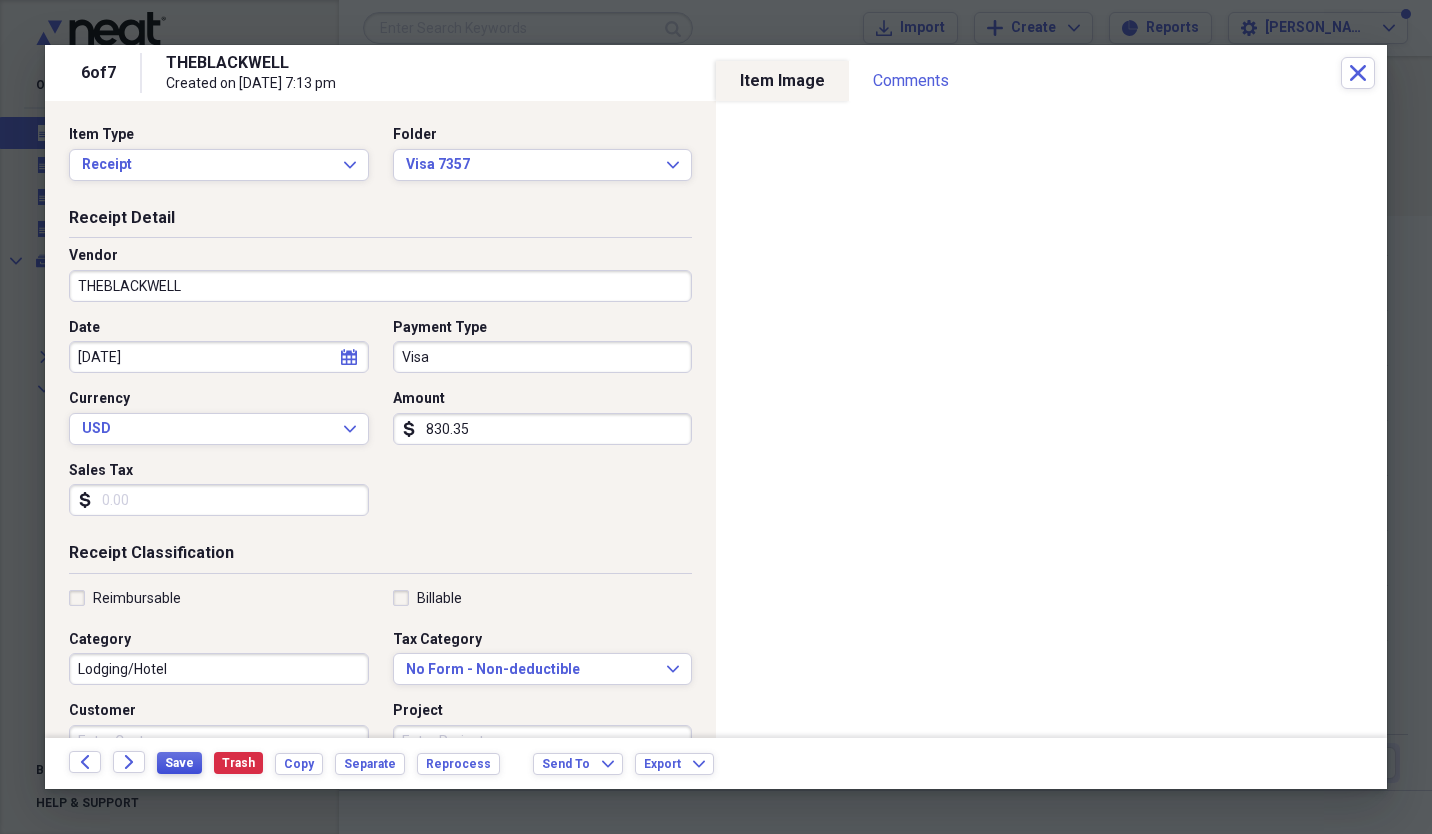 click on "Save" at bounding box center [179, 763] 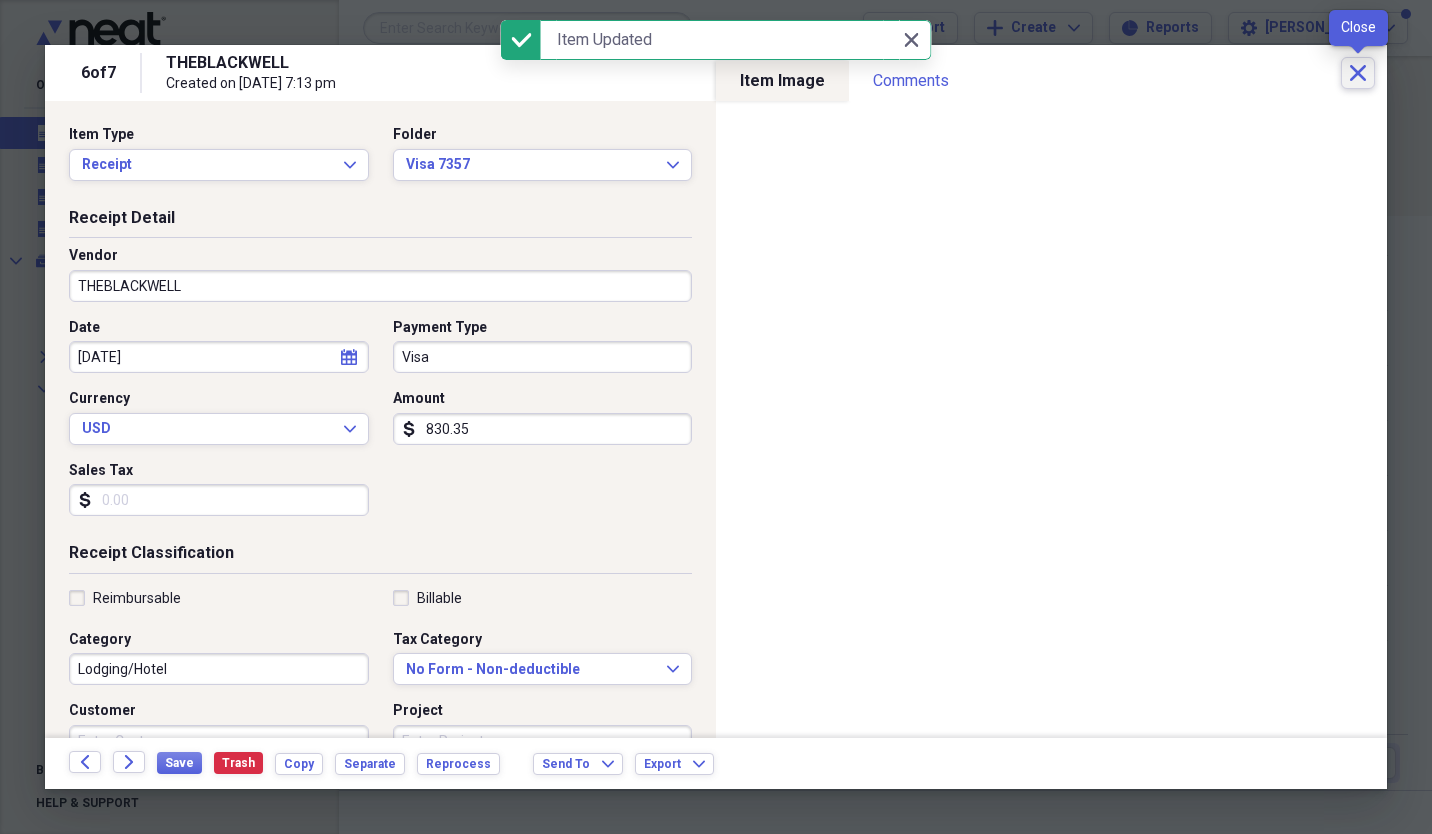 click 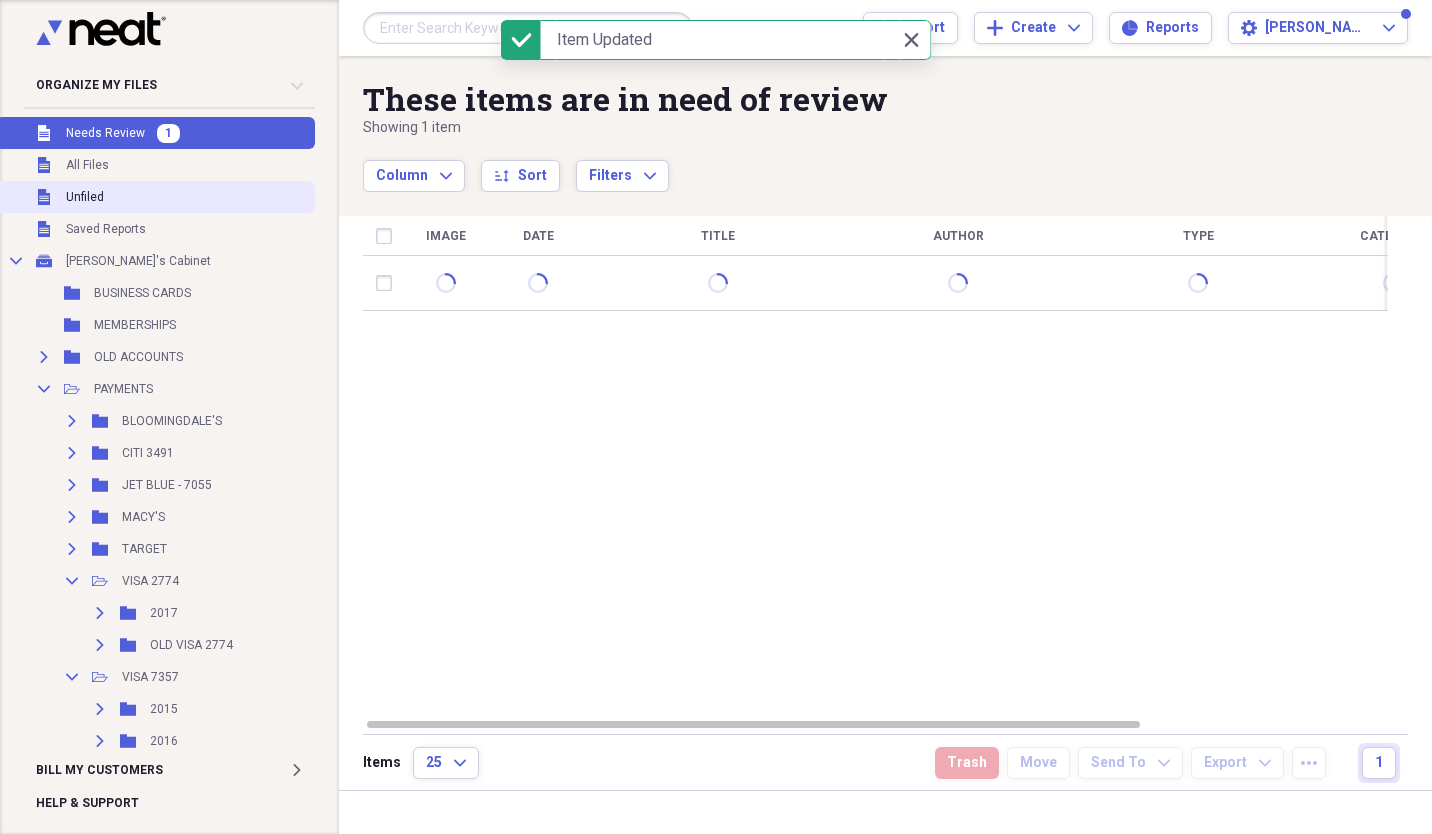 click on "Unfiled Unfiled" at bounding box center [155, 197] 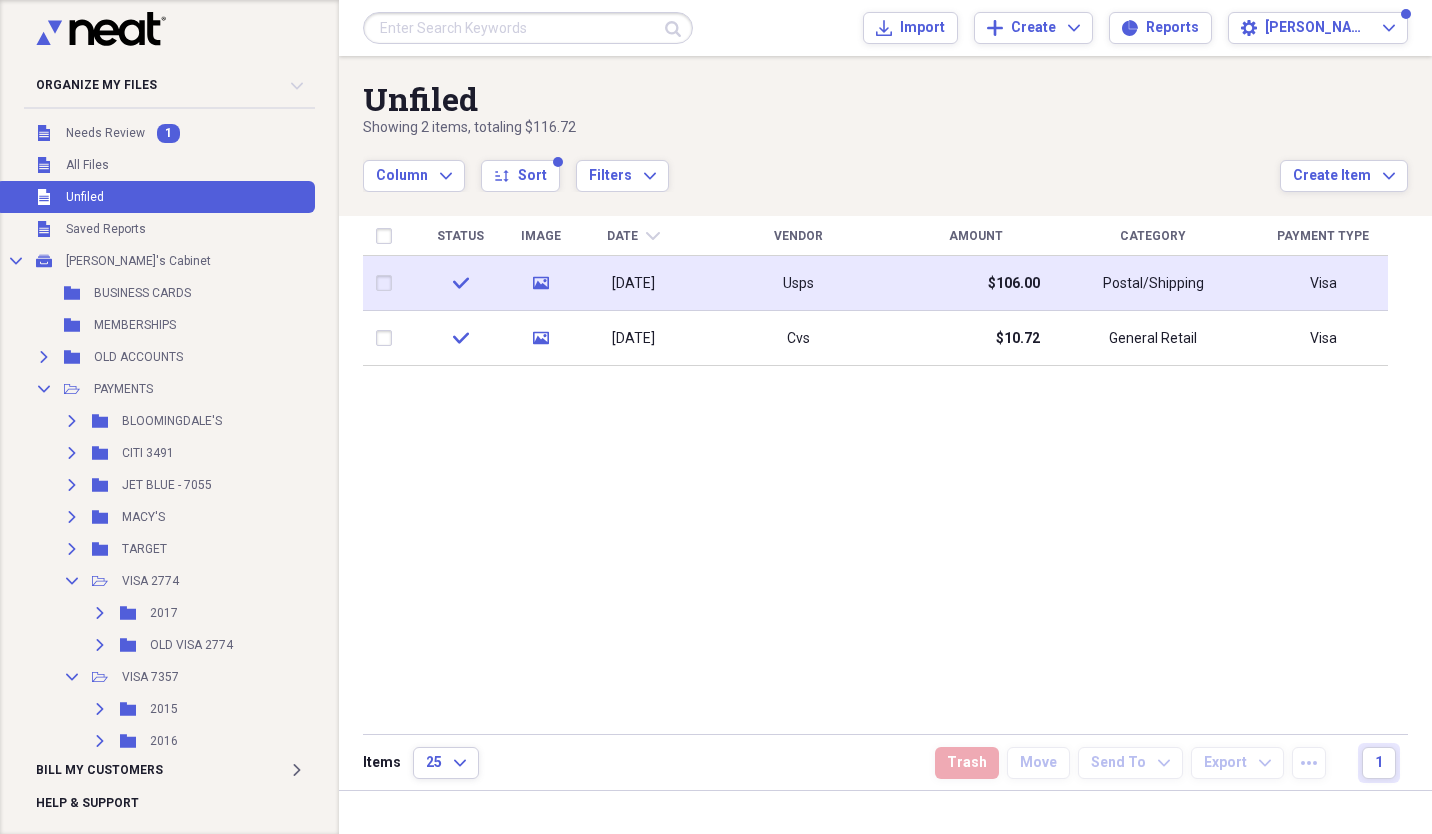 click at bounding box center [388, 283] 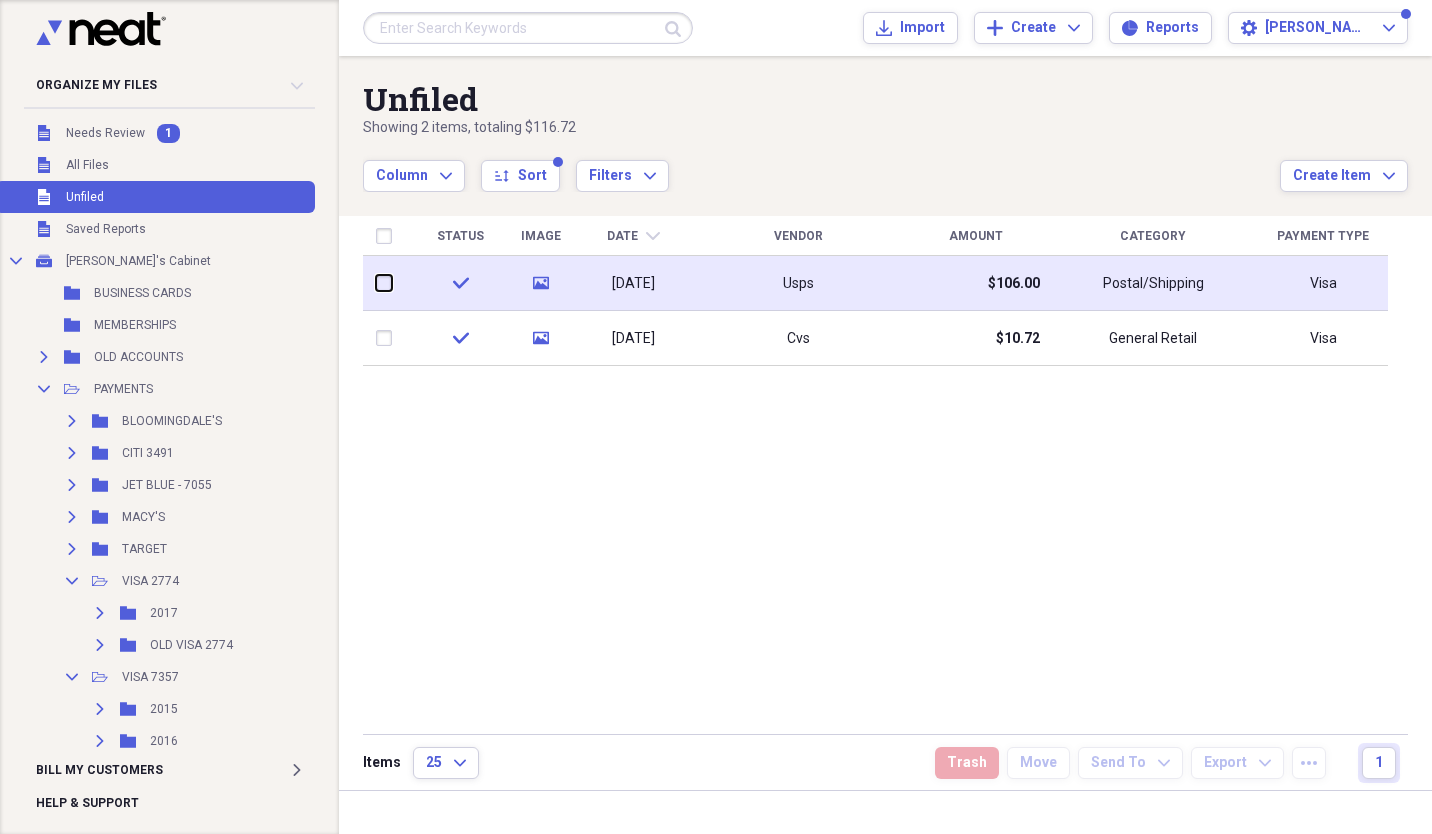 click at bounding box center (376, 283) 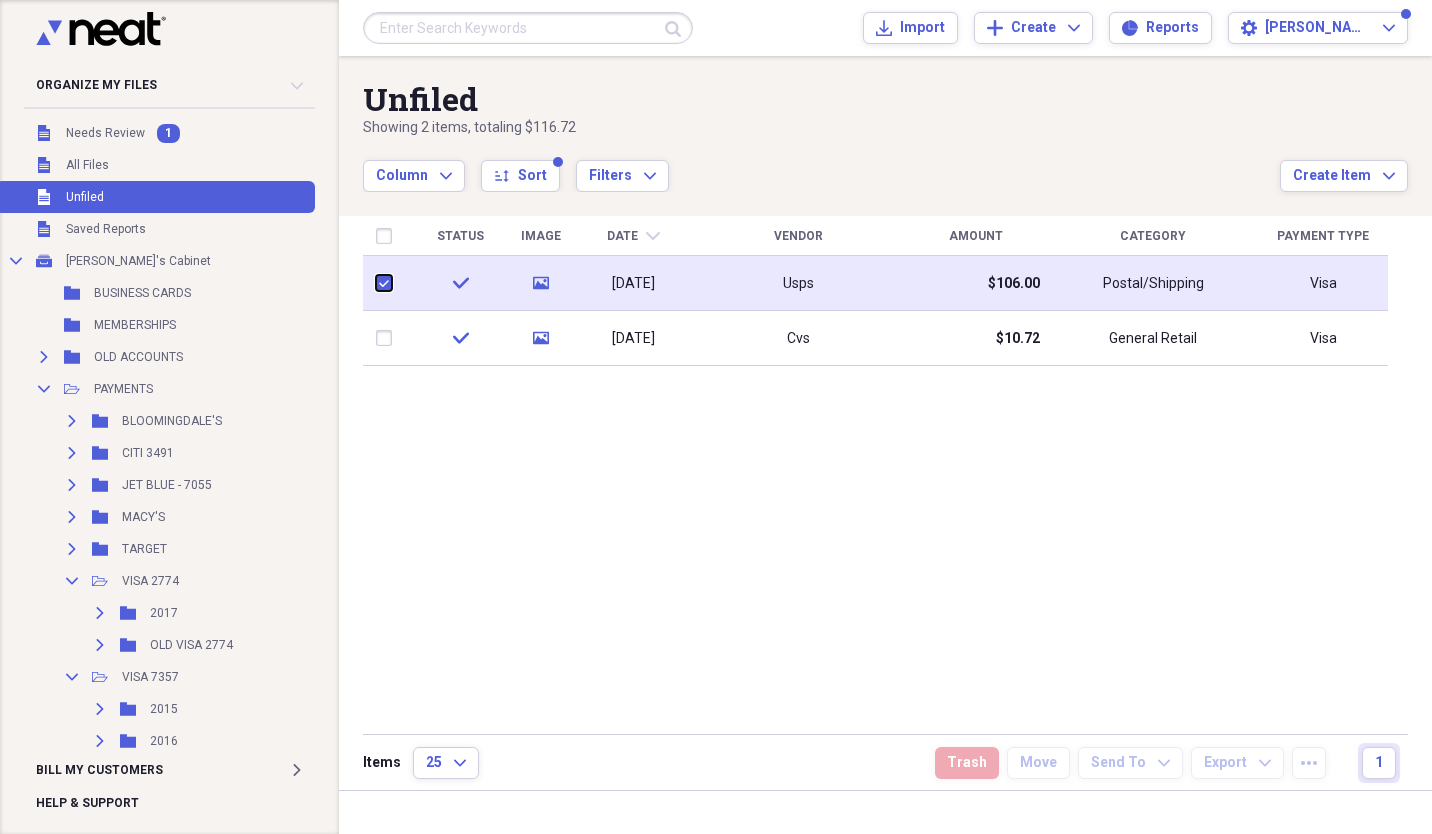 checkbox on "true" 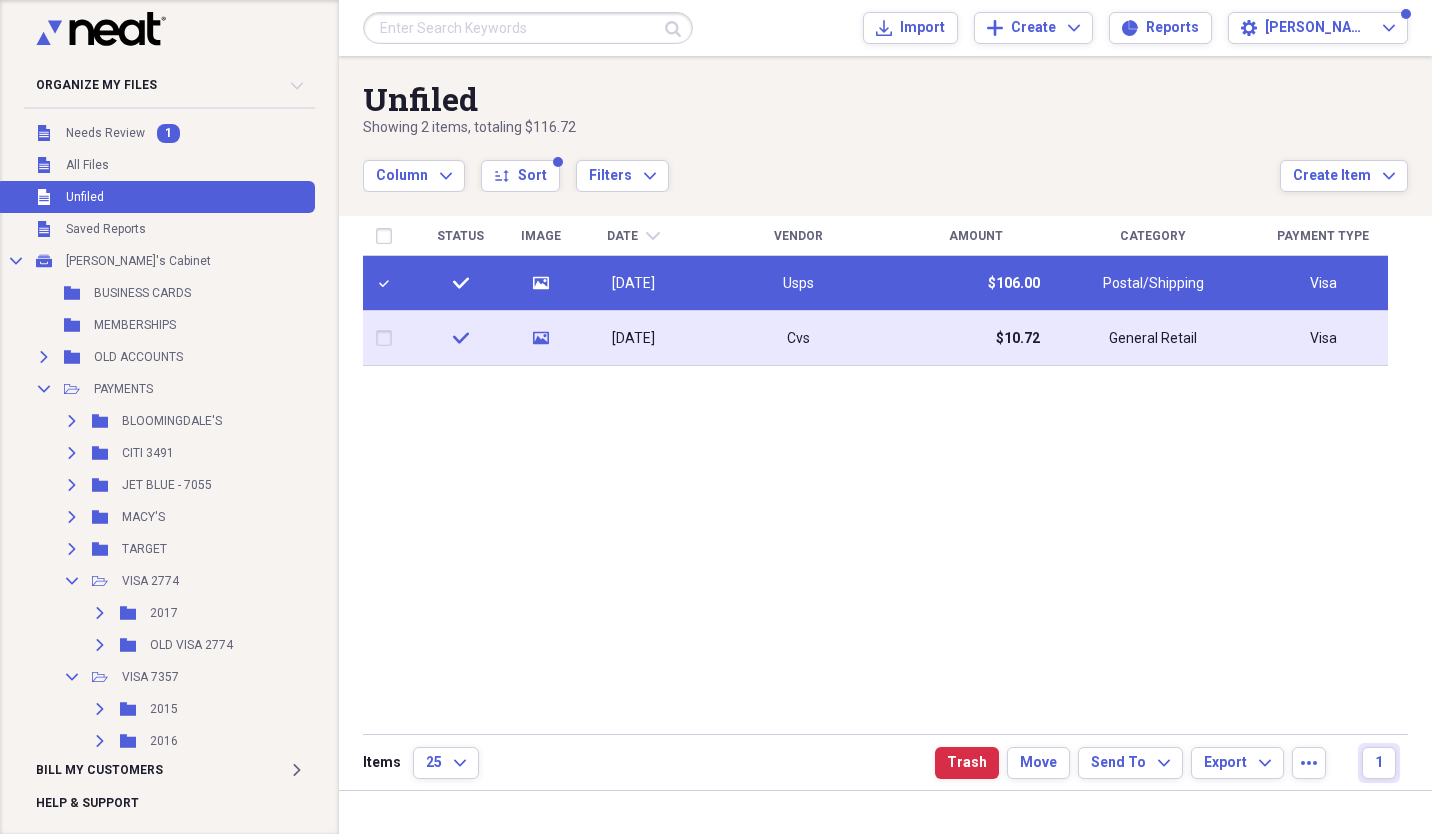 click at bounding box center (388, 338) 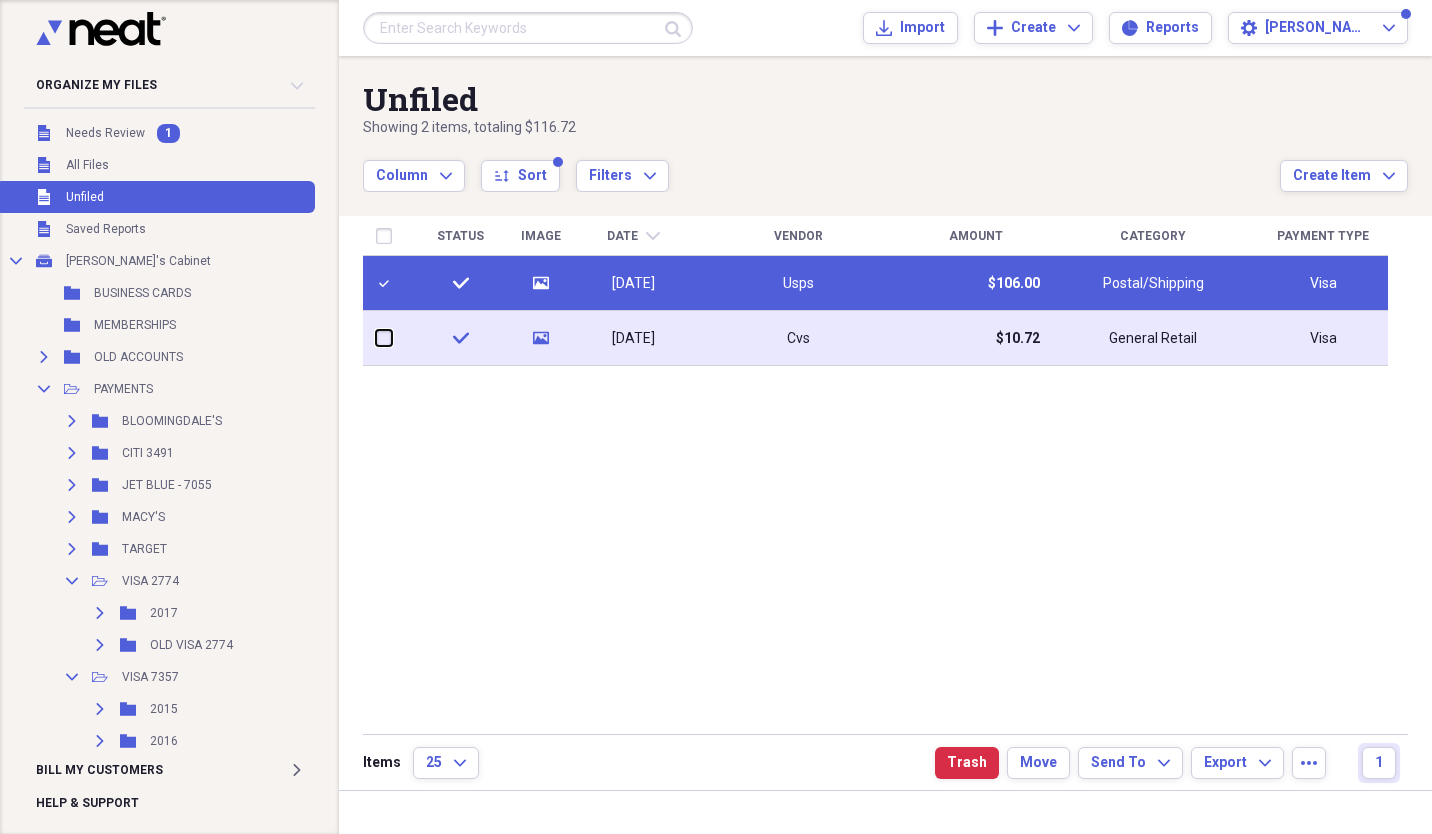click at bounding box center (376, 338) 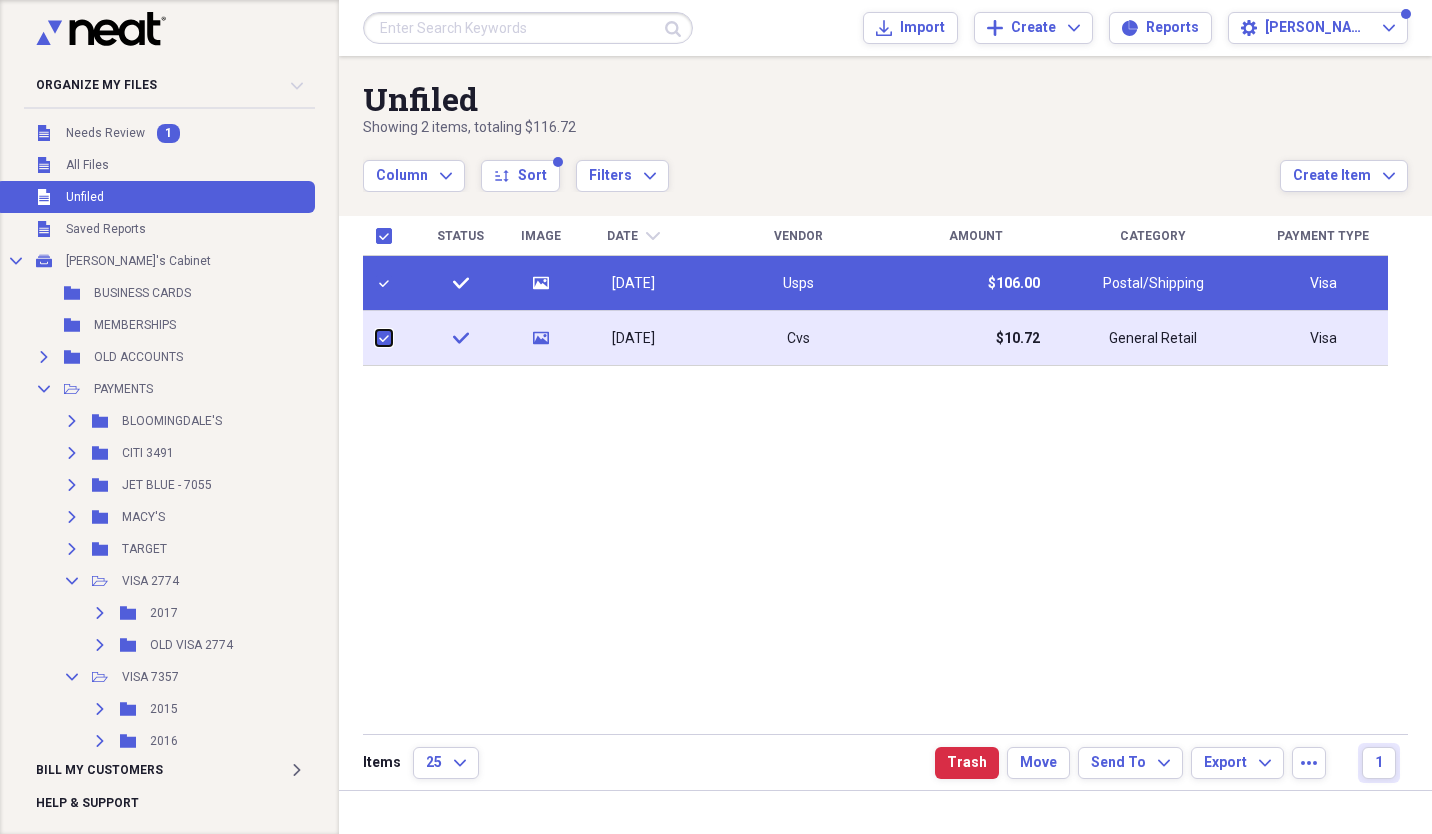 checkbox on "true" 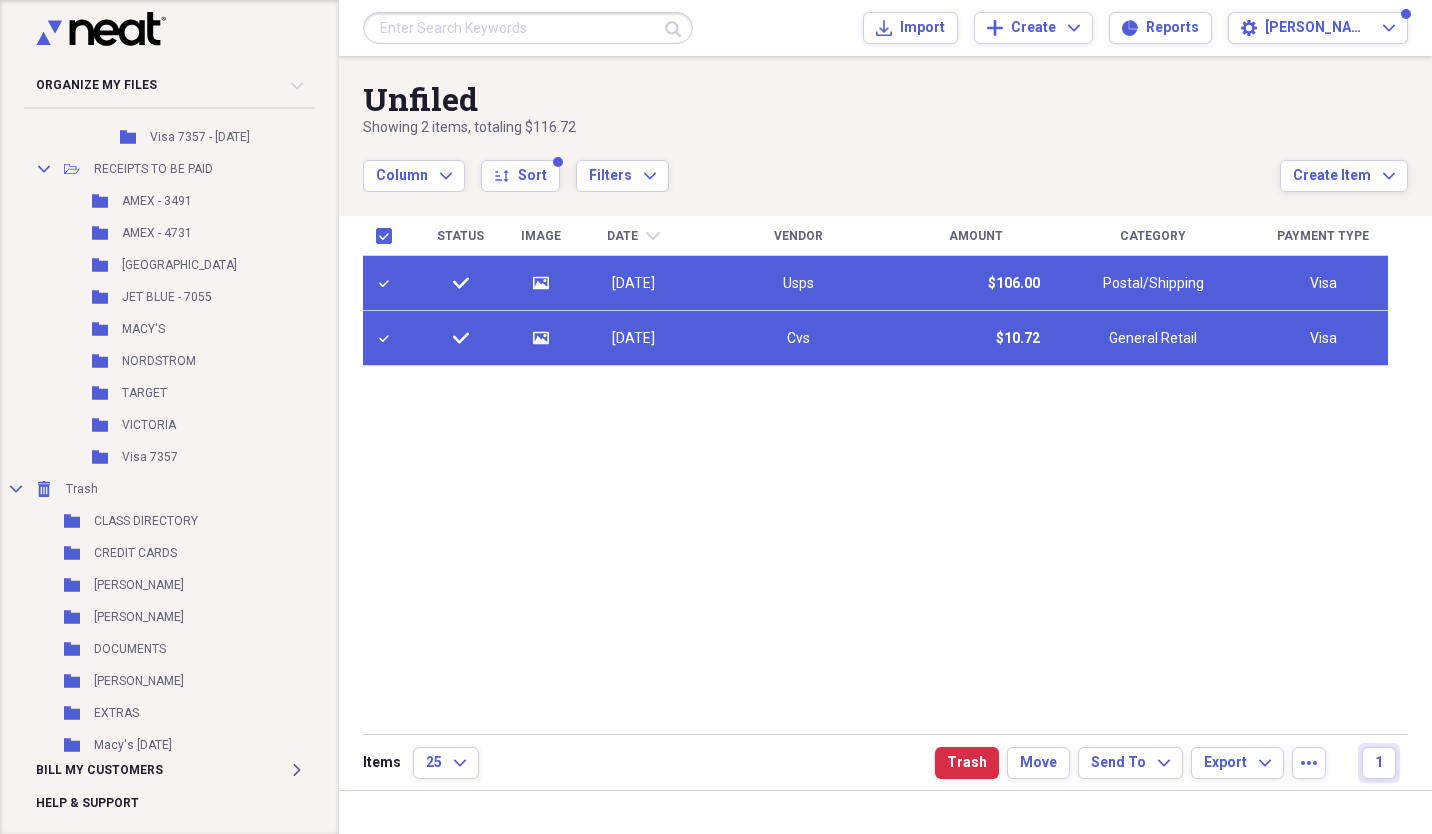 scroll, scrollTop: 959, scrollLeft: 0, axis: vertical 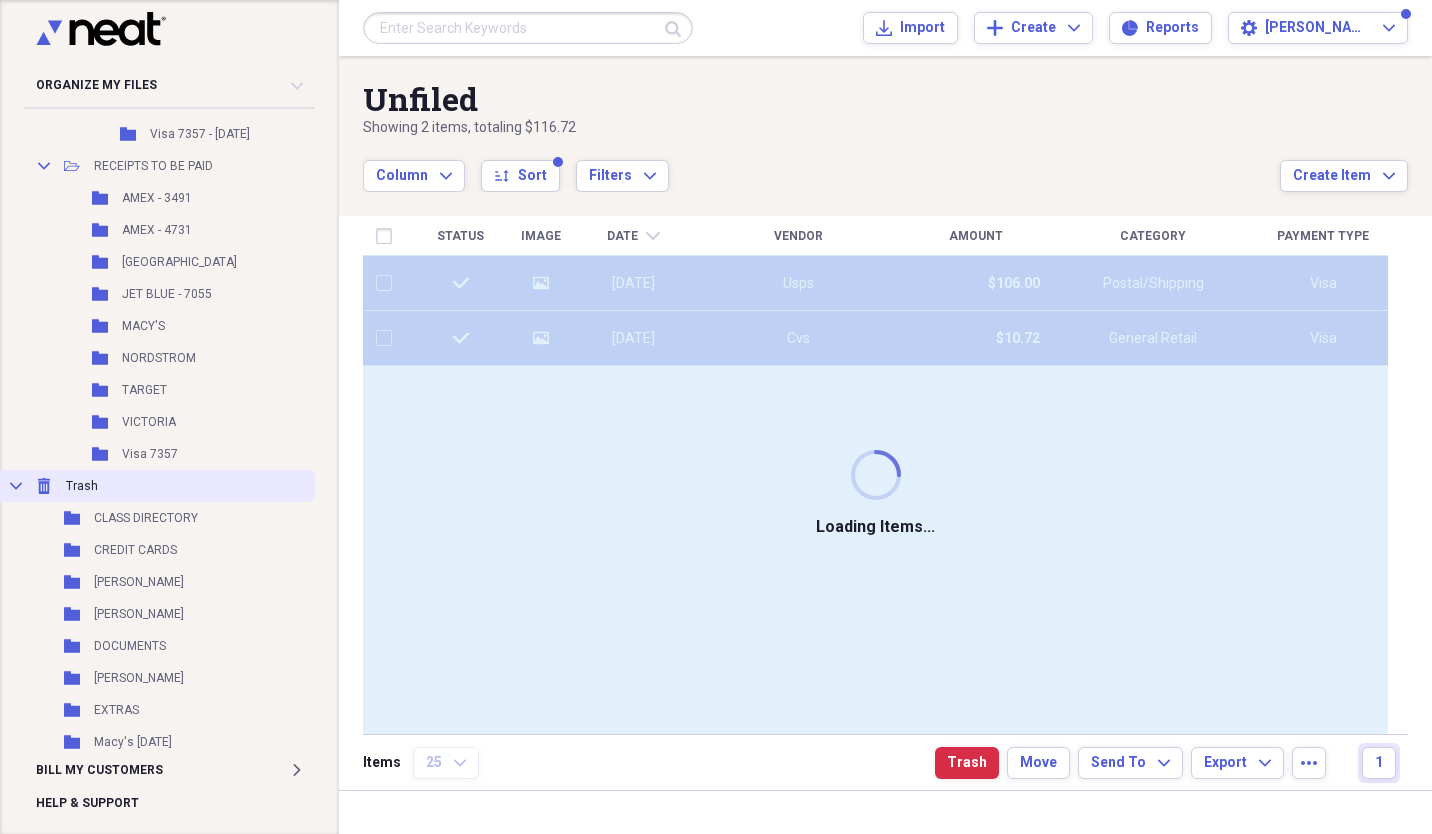 checkbox on "false" 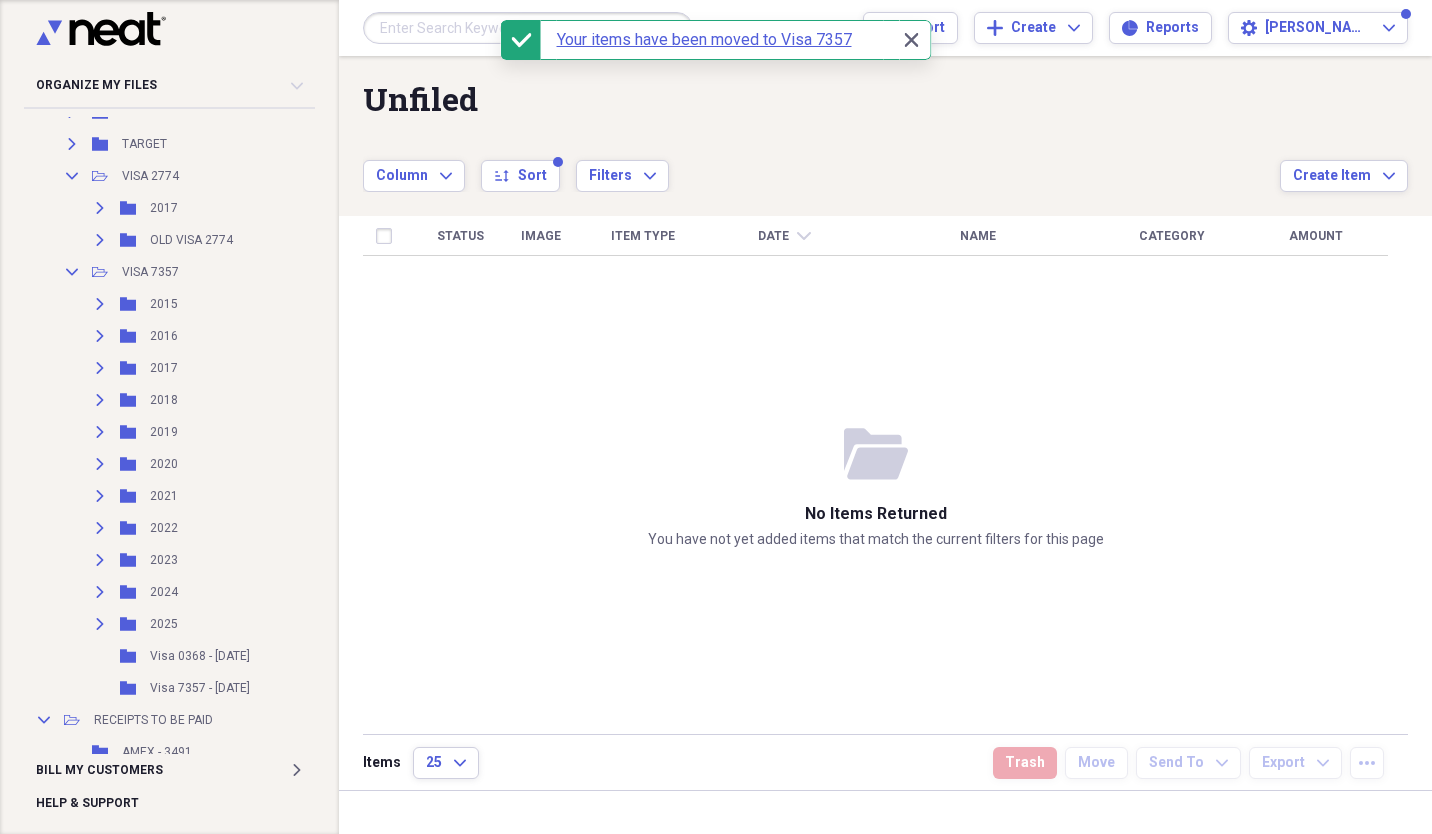 scroll, scrollTop: 403, scrollLeft: 0, axis: vertical 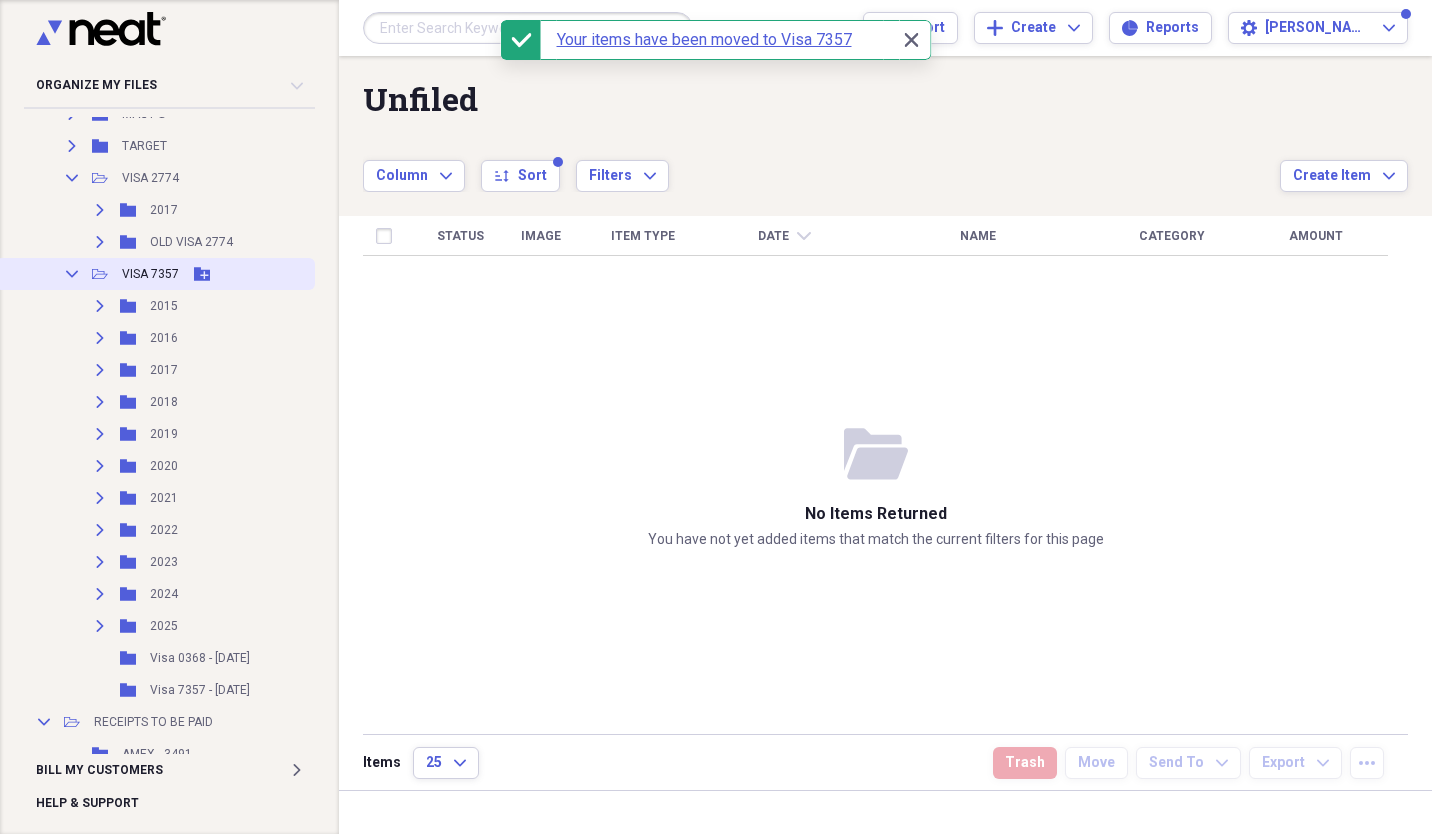 click on "Collapse" at bounding box center [72, 274] 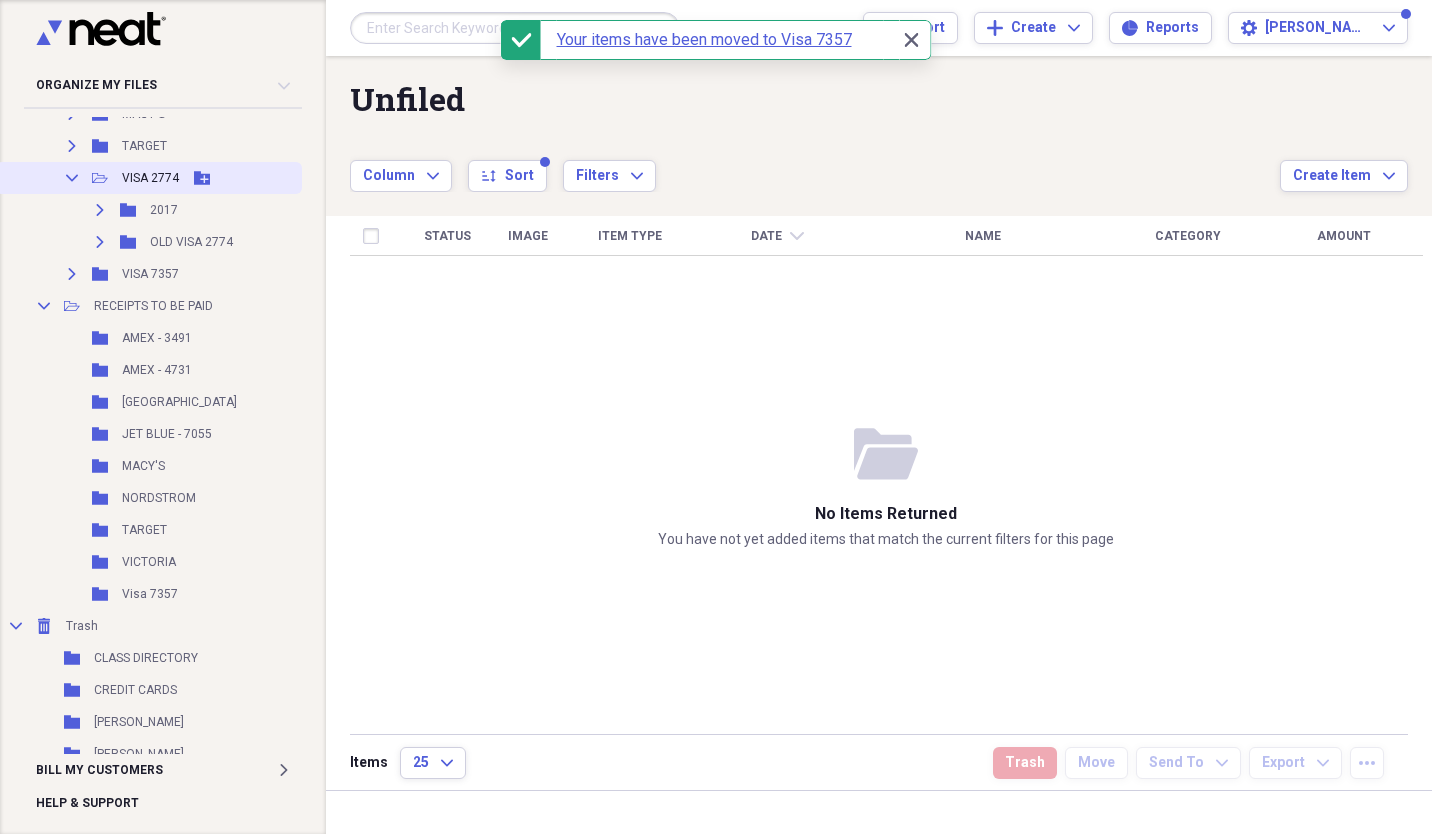 click on "Collapse" 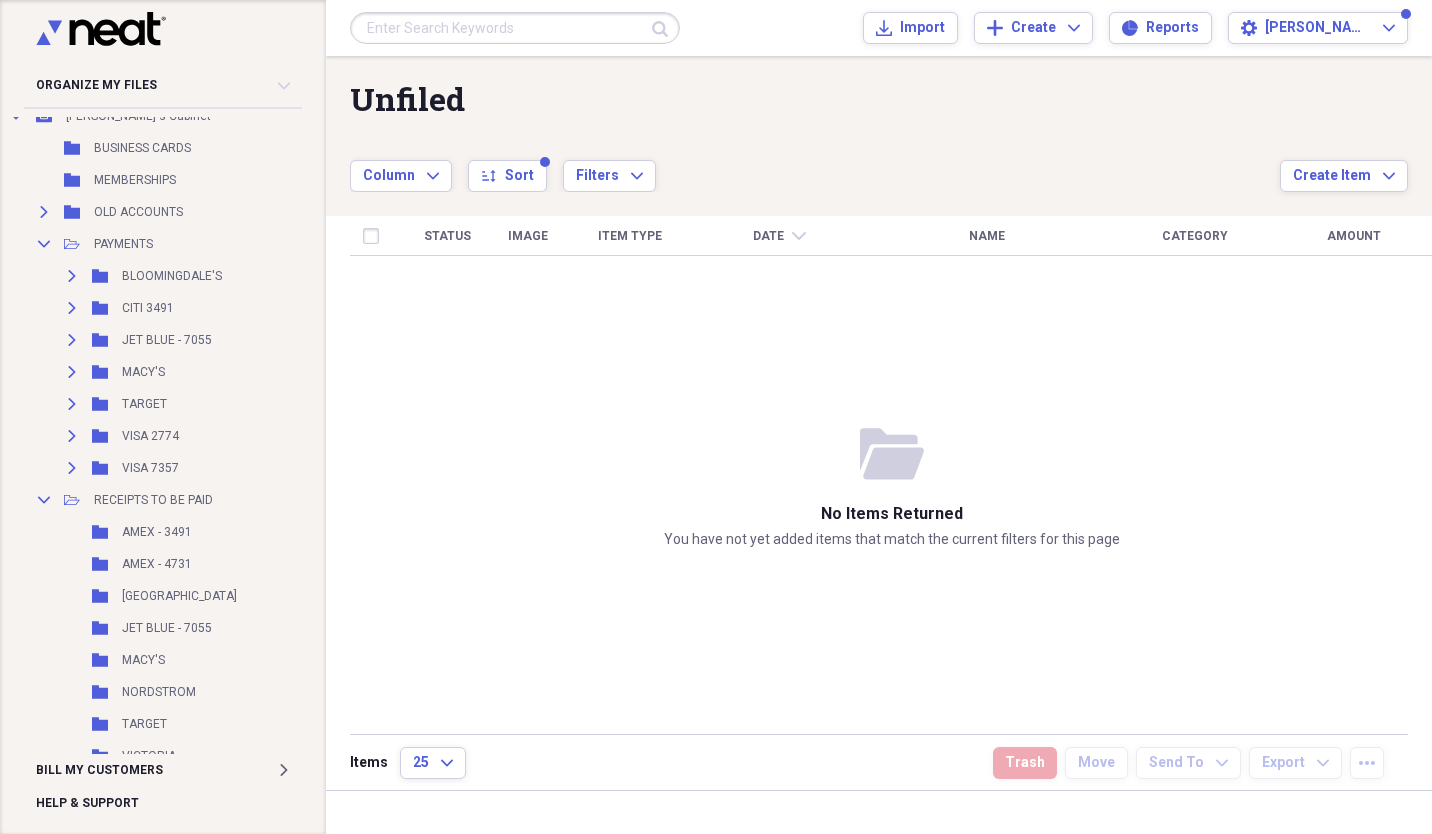 scroll, scrollTop: 130, scrollLeft: 0, axis: vertical 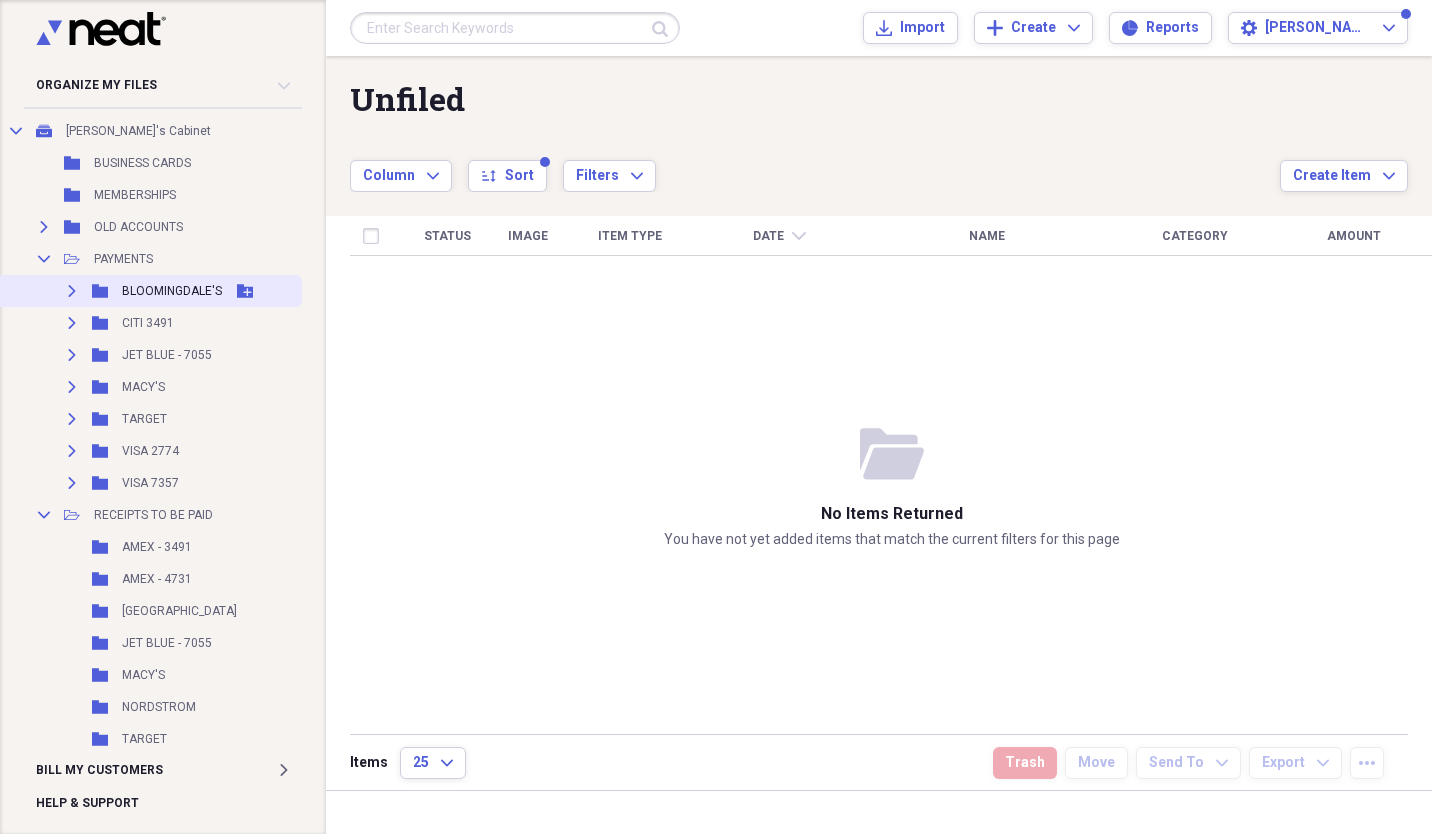 click on "Expand" 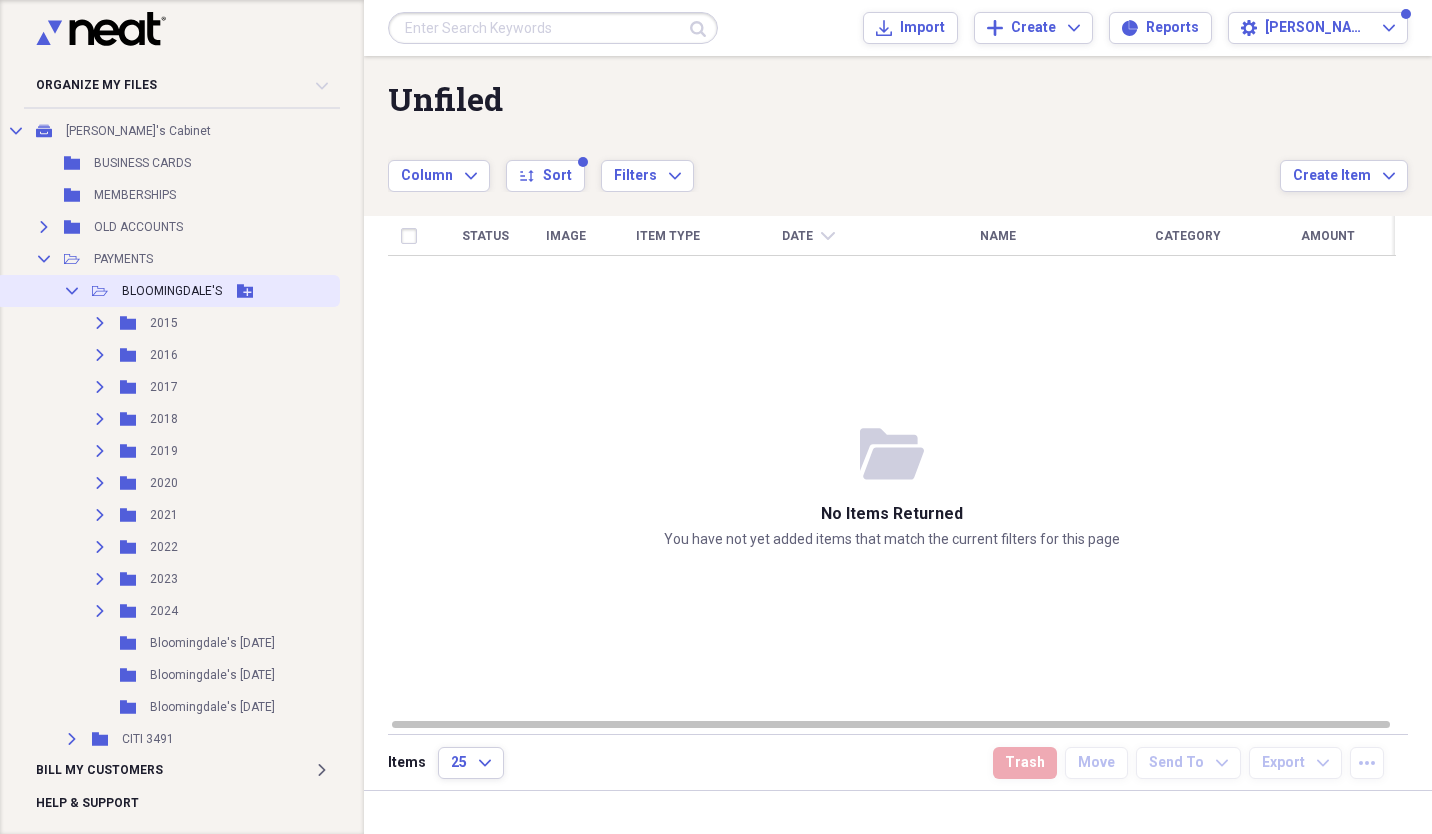 click 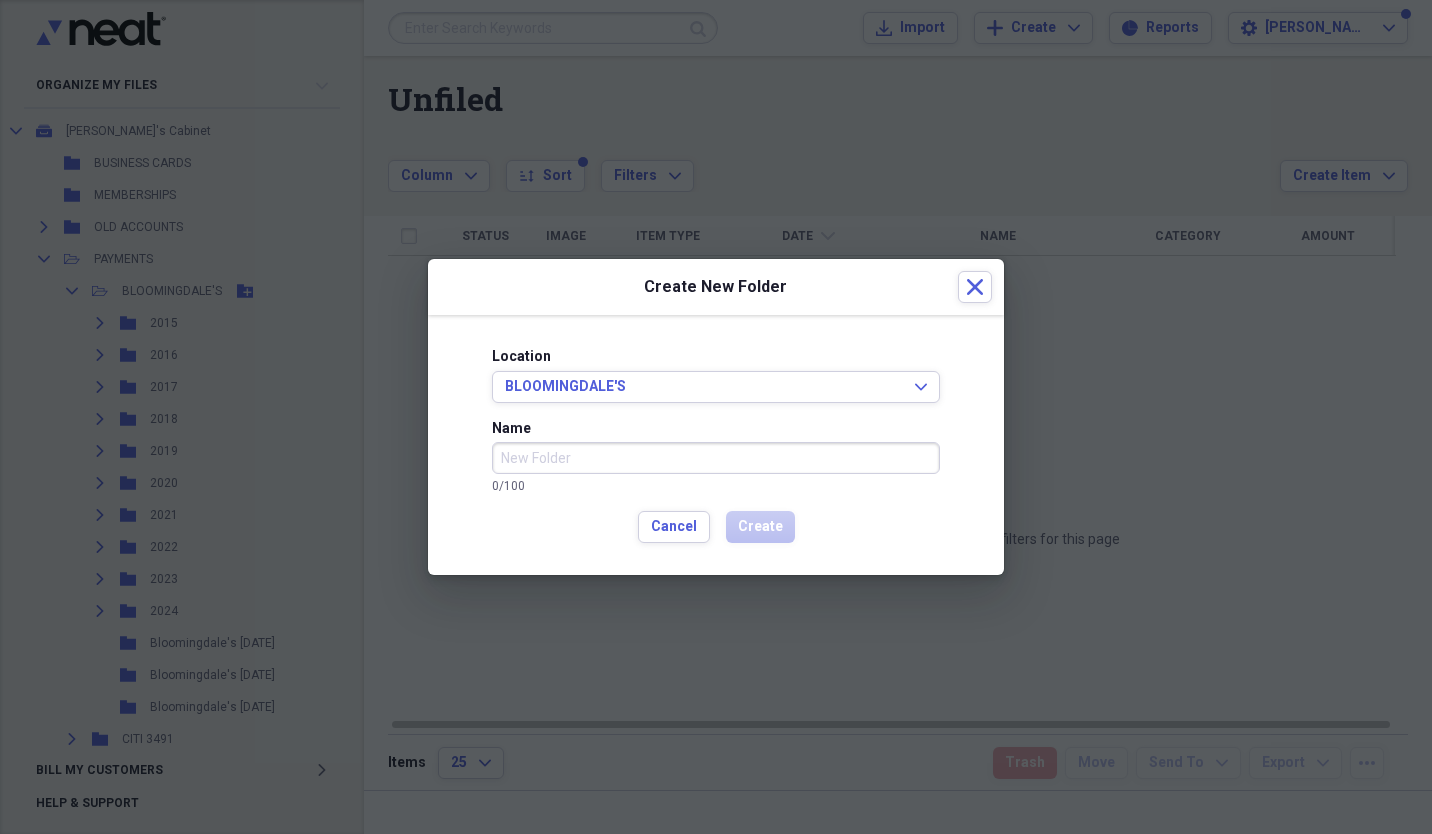 click on "Name" at bounding box center [716, 458] 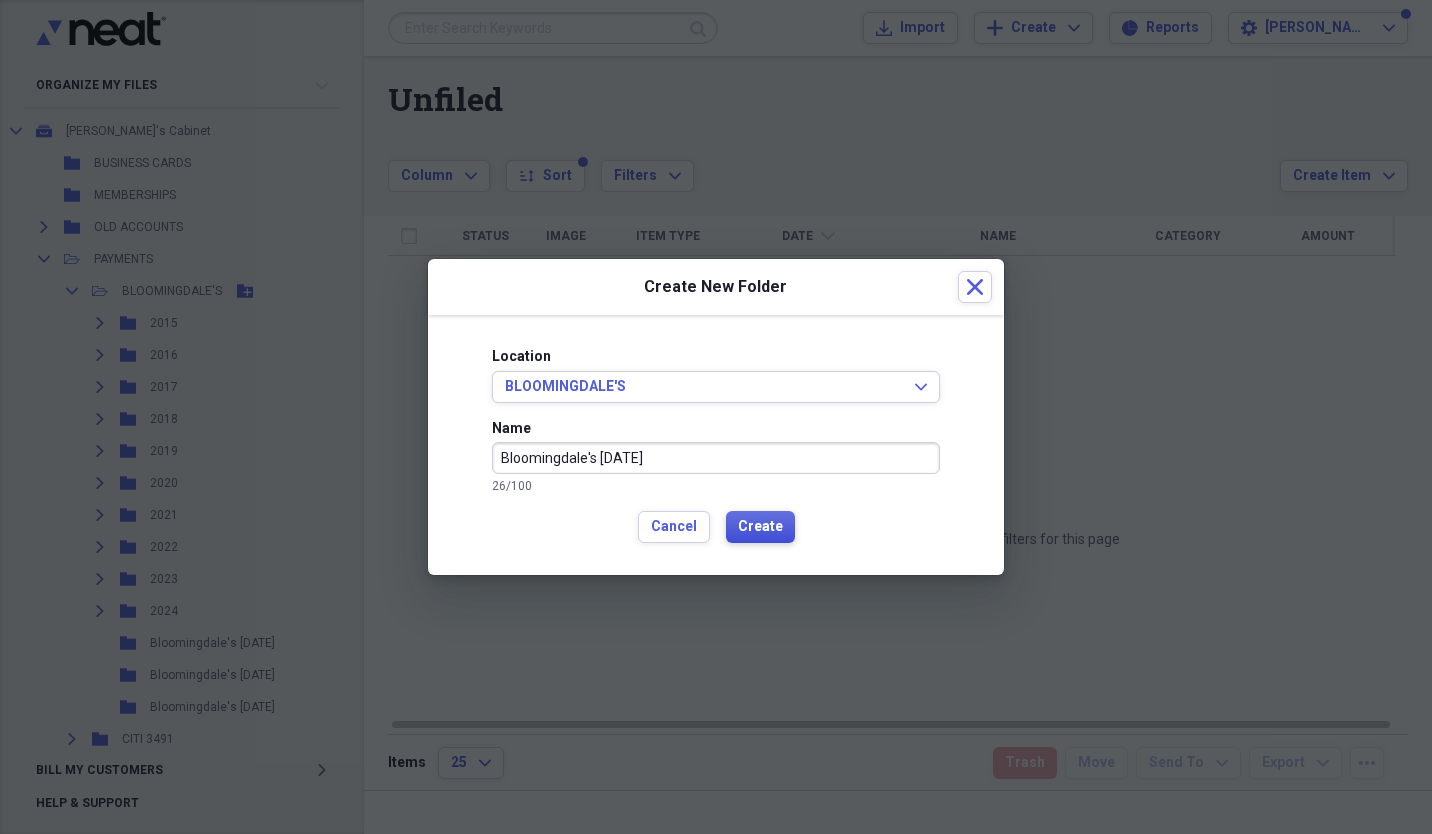 type on "Bloomingdale's [DATE]" 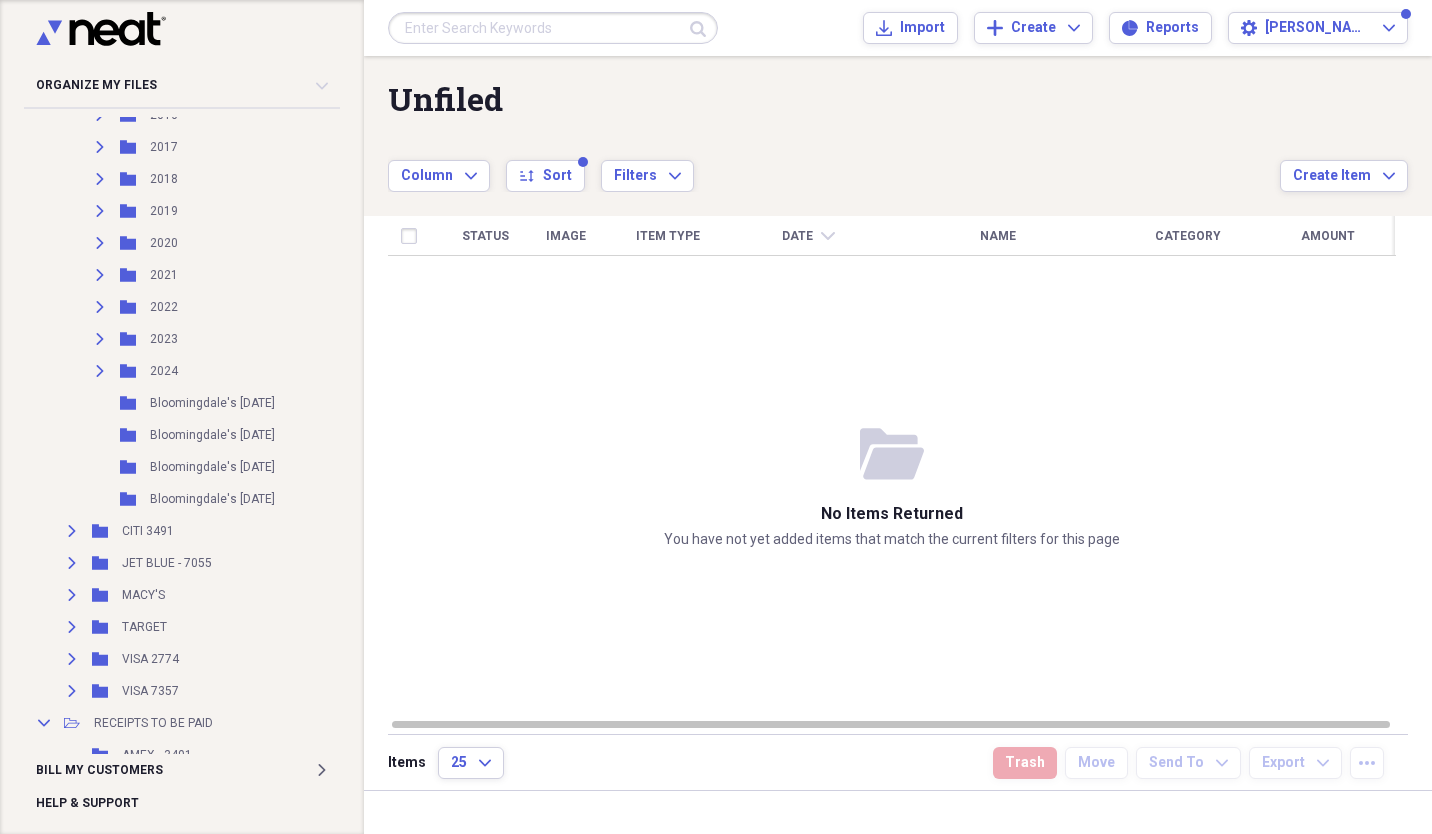 scroll, scrollTop: 77, scrollLeft: 0, axis: vertical 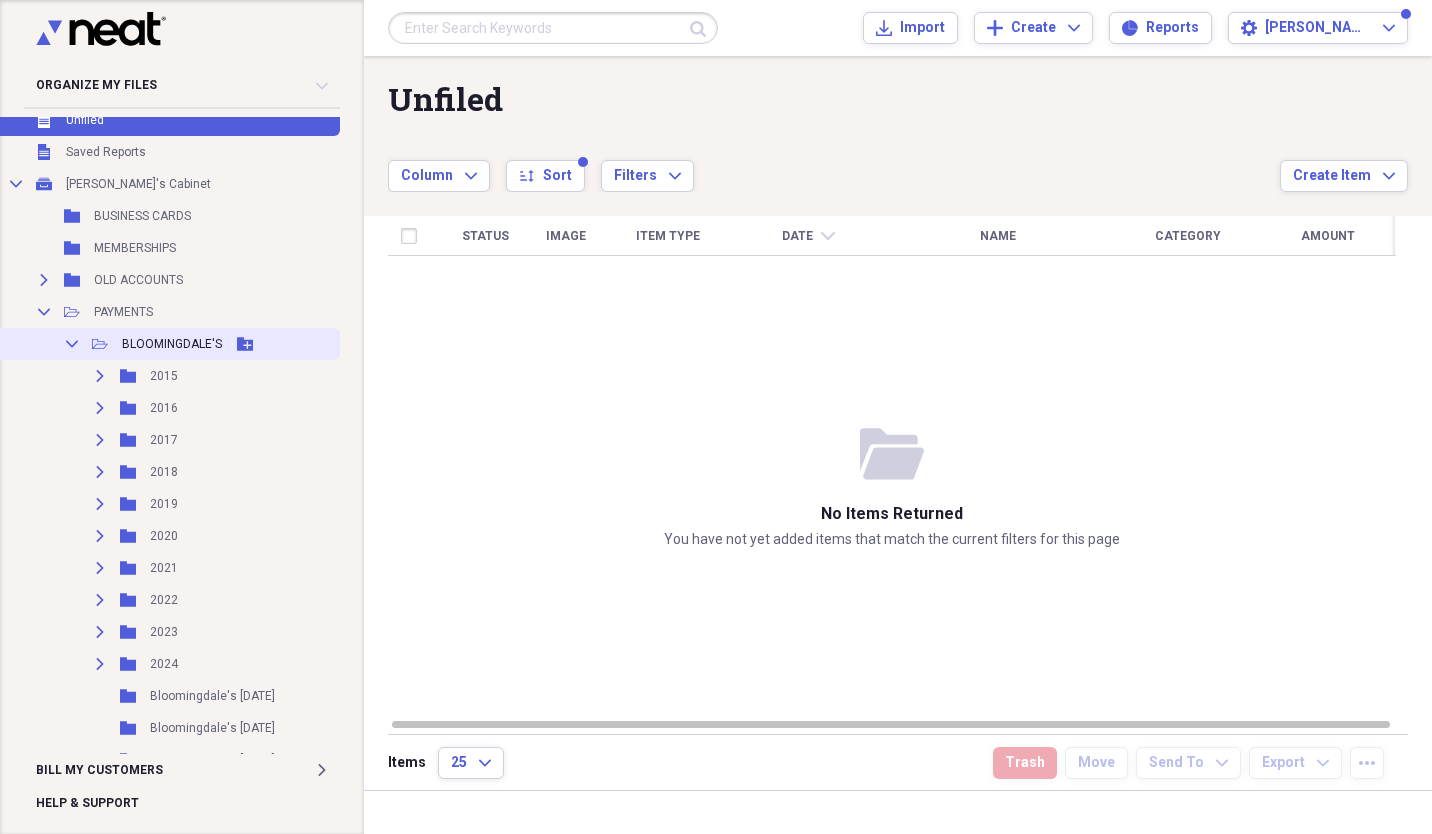click 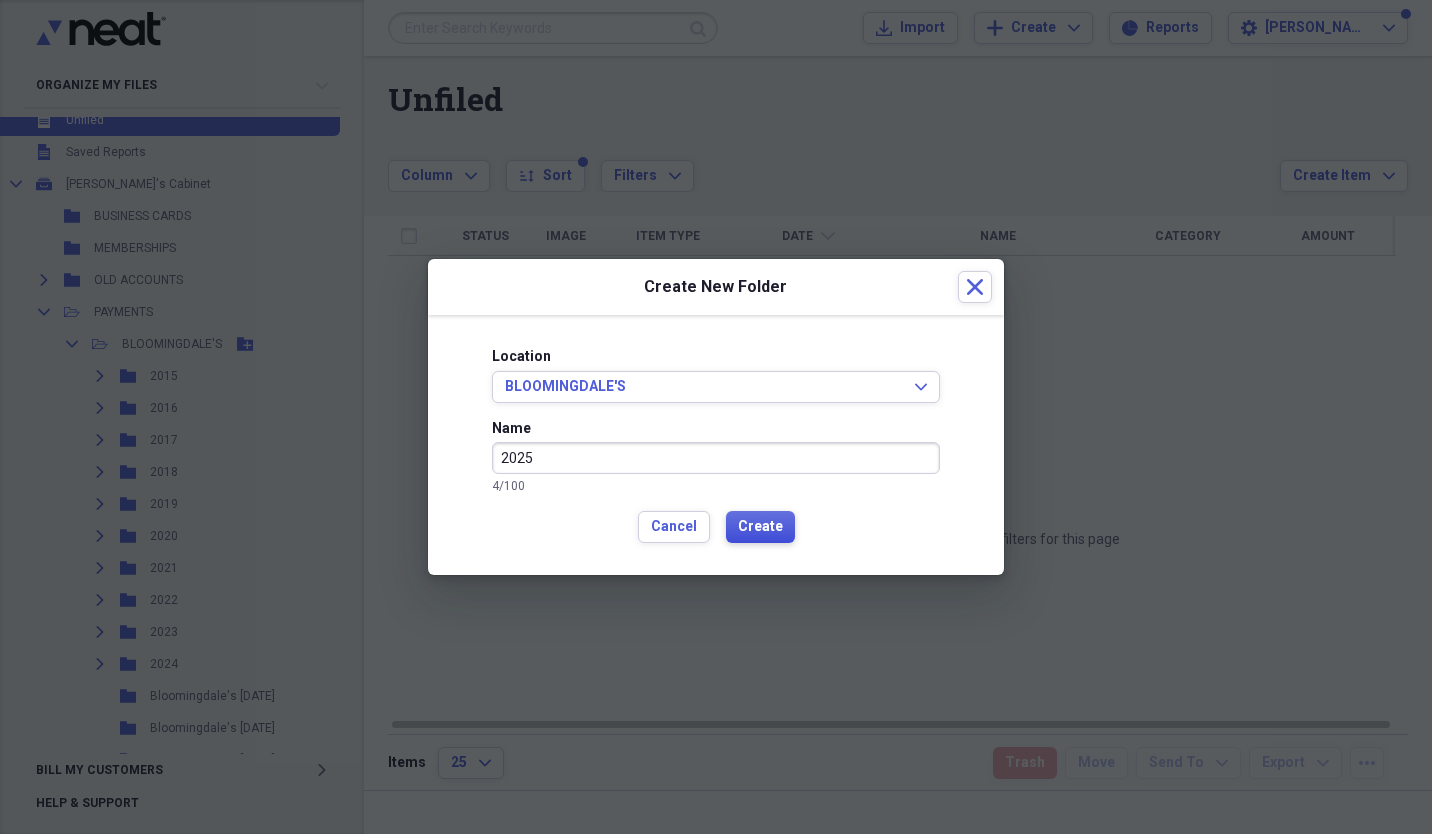 type on "2025" 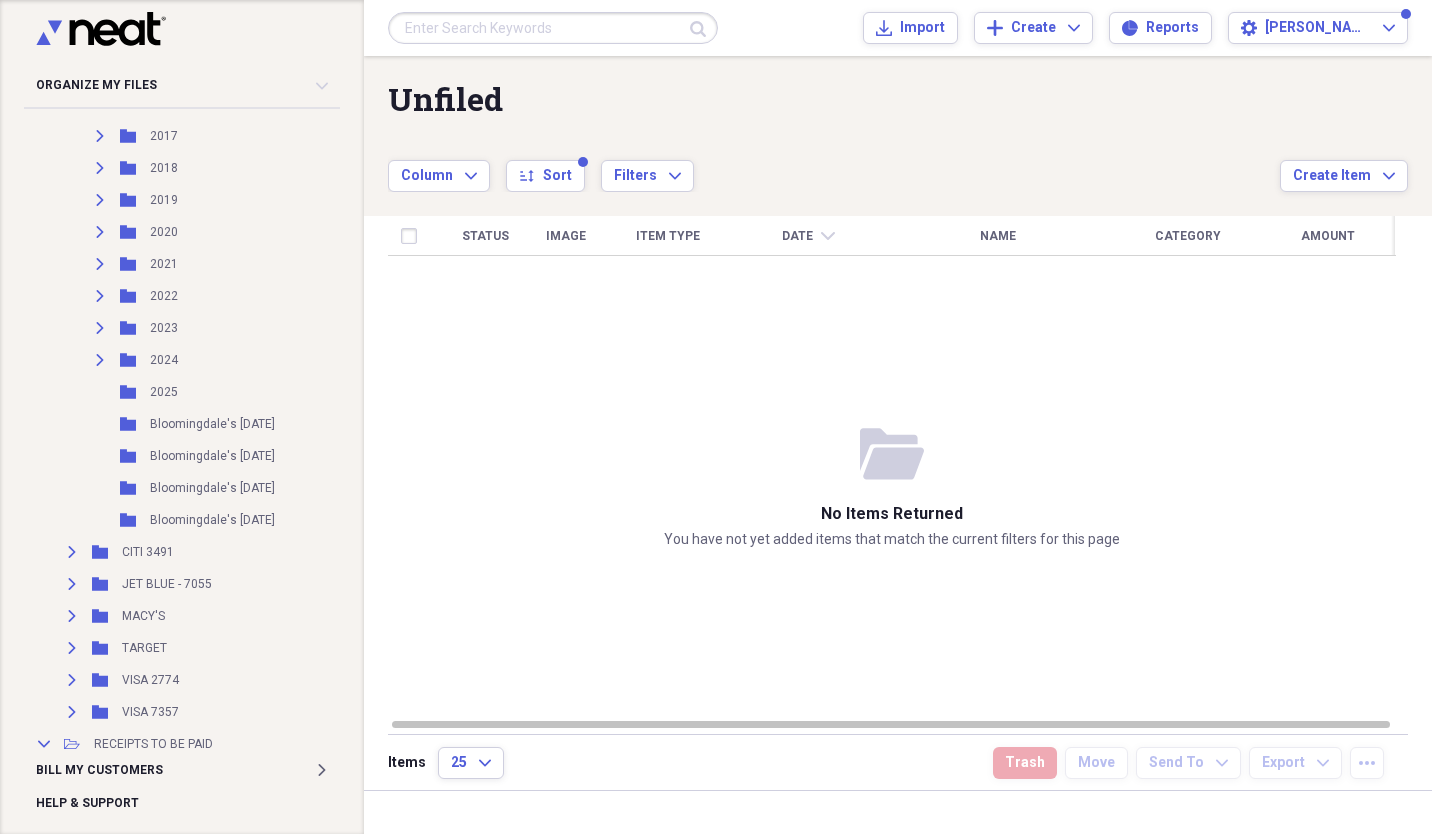 scroll, scrollTop: 392, scrollLeft: 0, axis: vertical 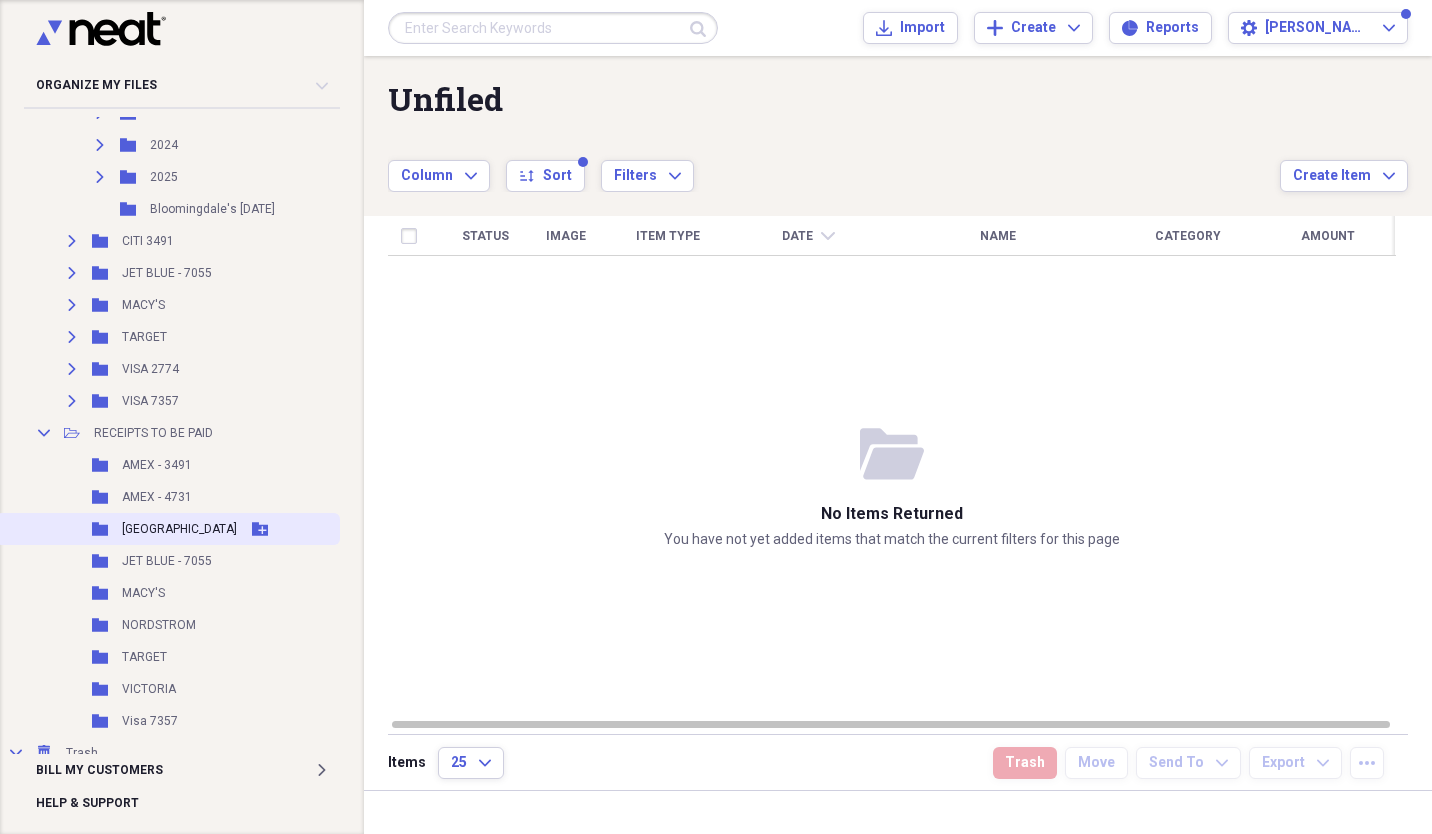 click on "Add Folder" 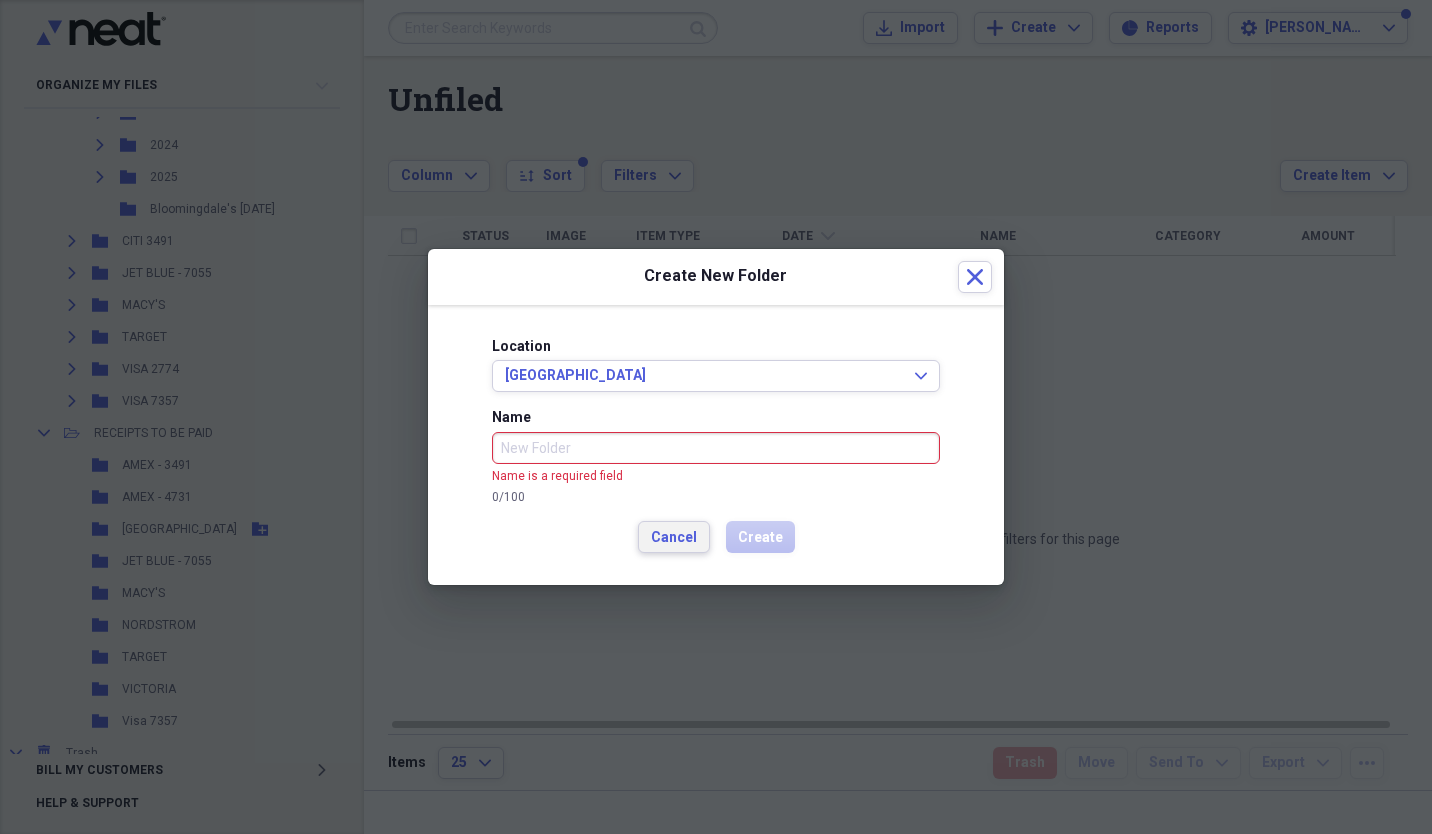 click on "Cancel" at bounding box center (674, 538) 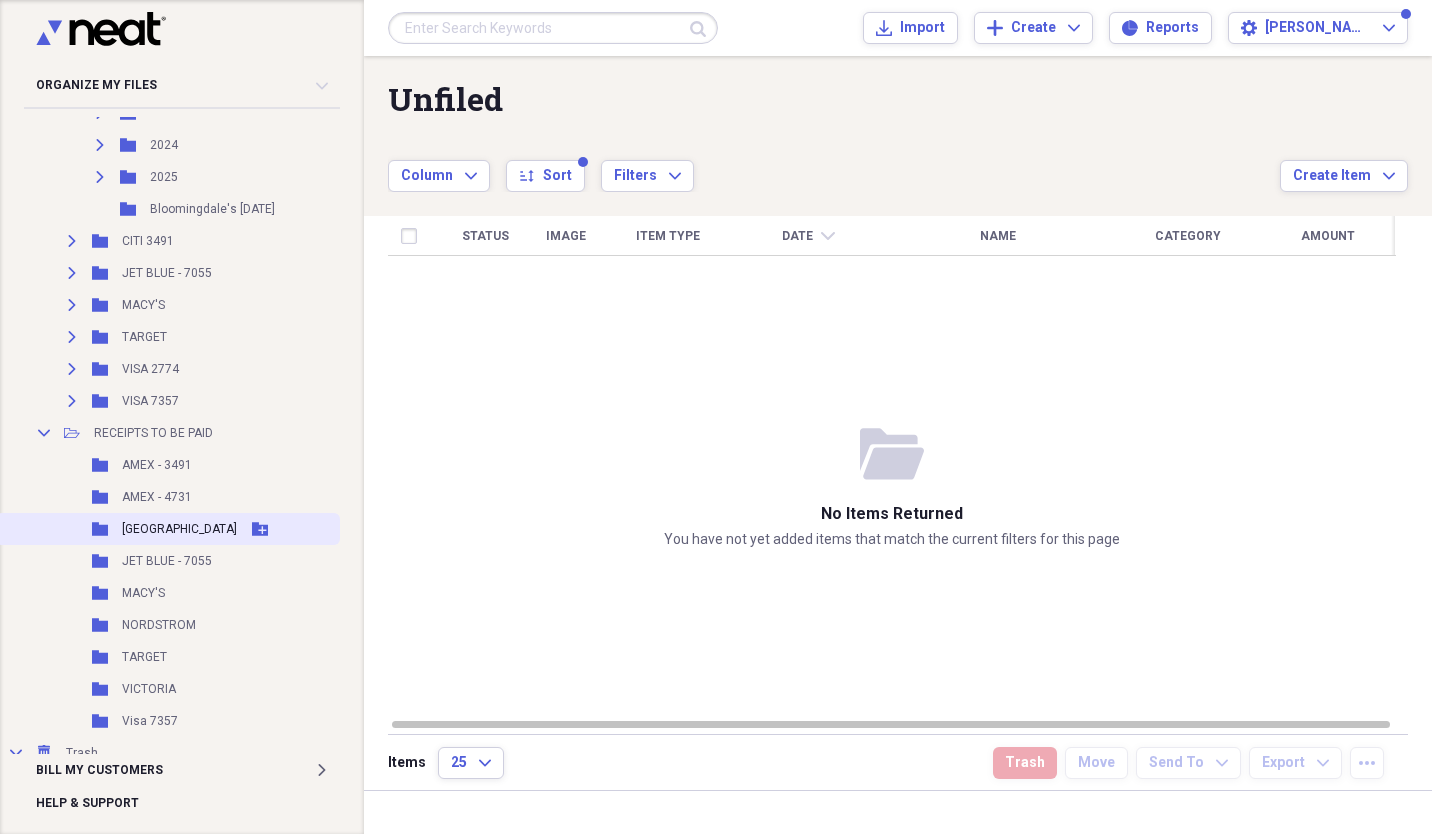 click on "[GEOGRAPHIC_DATA]" at bounding box center (179, 529) 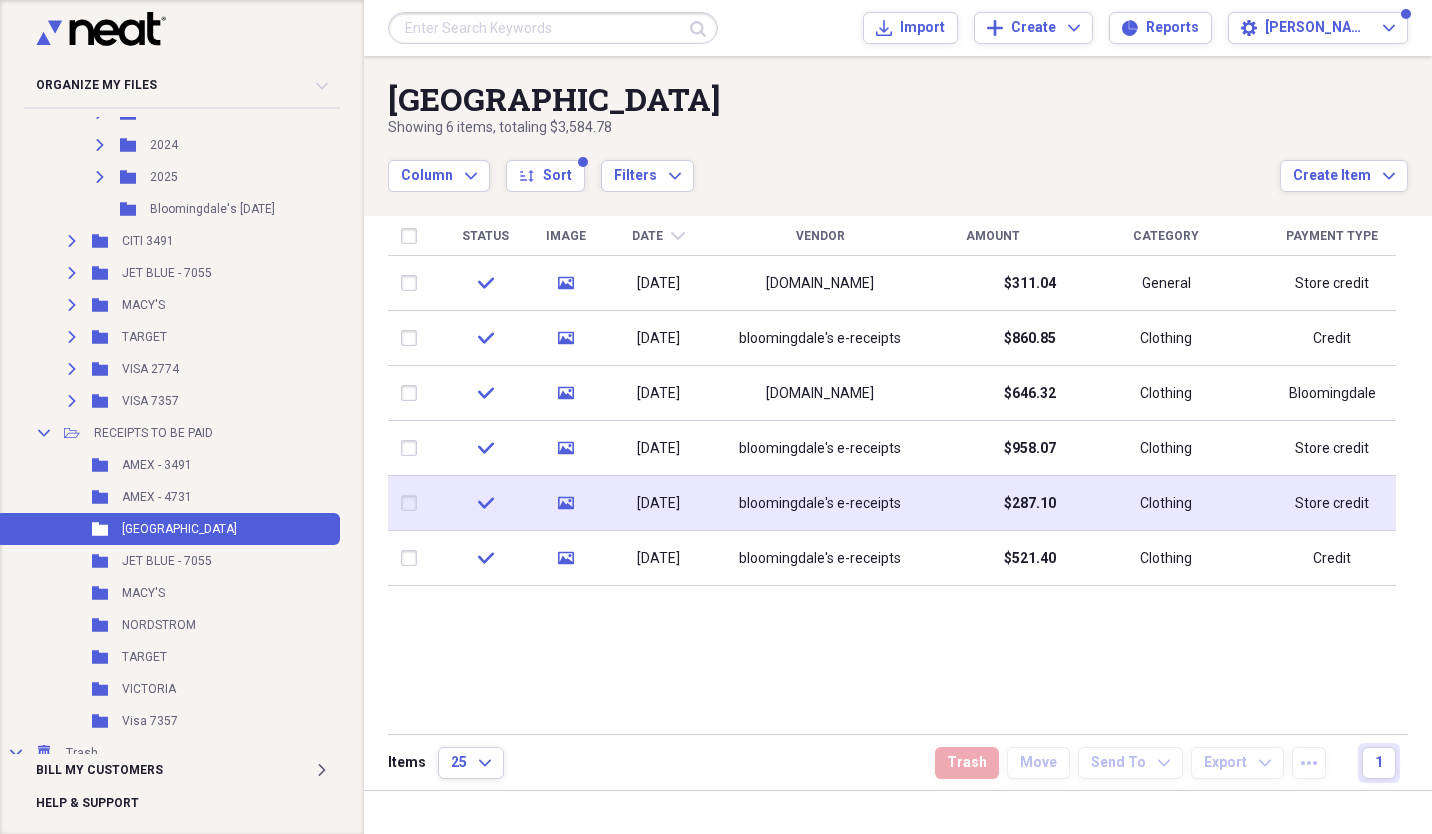 click at bounding box center (413, 503) 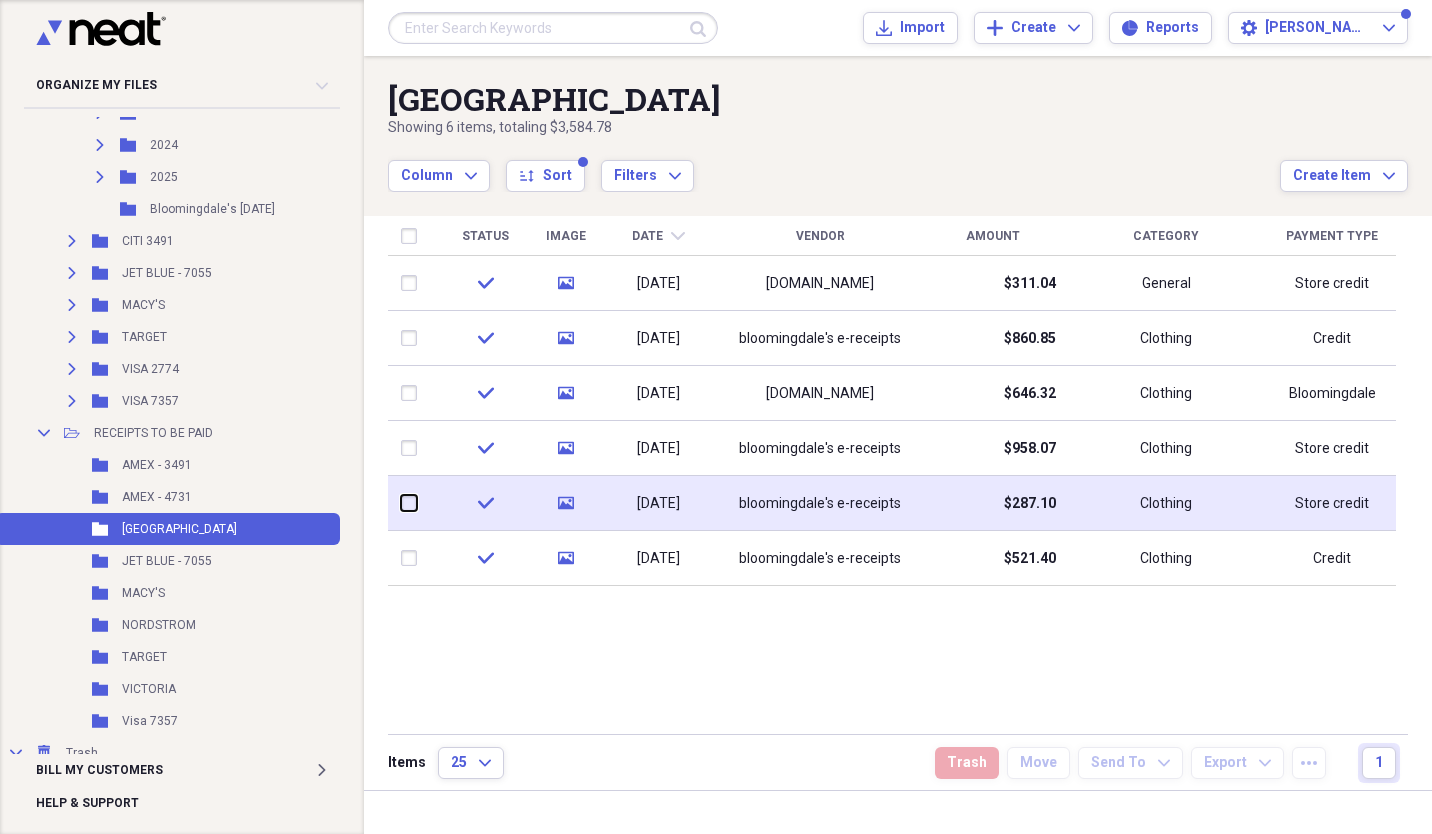 click at bounding box center (401, 503) 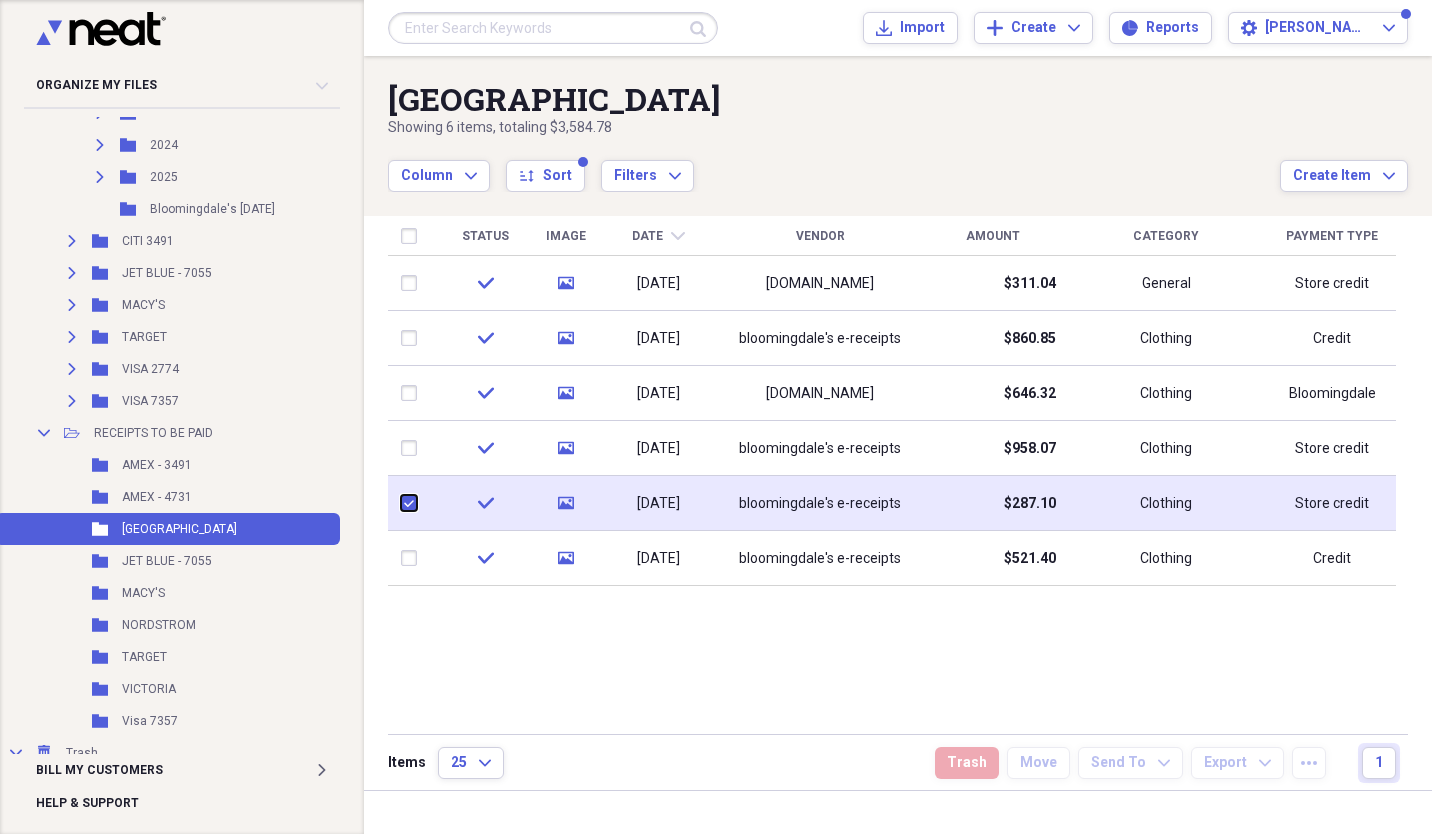 checkbox on "true" 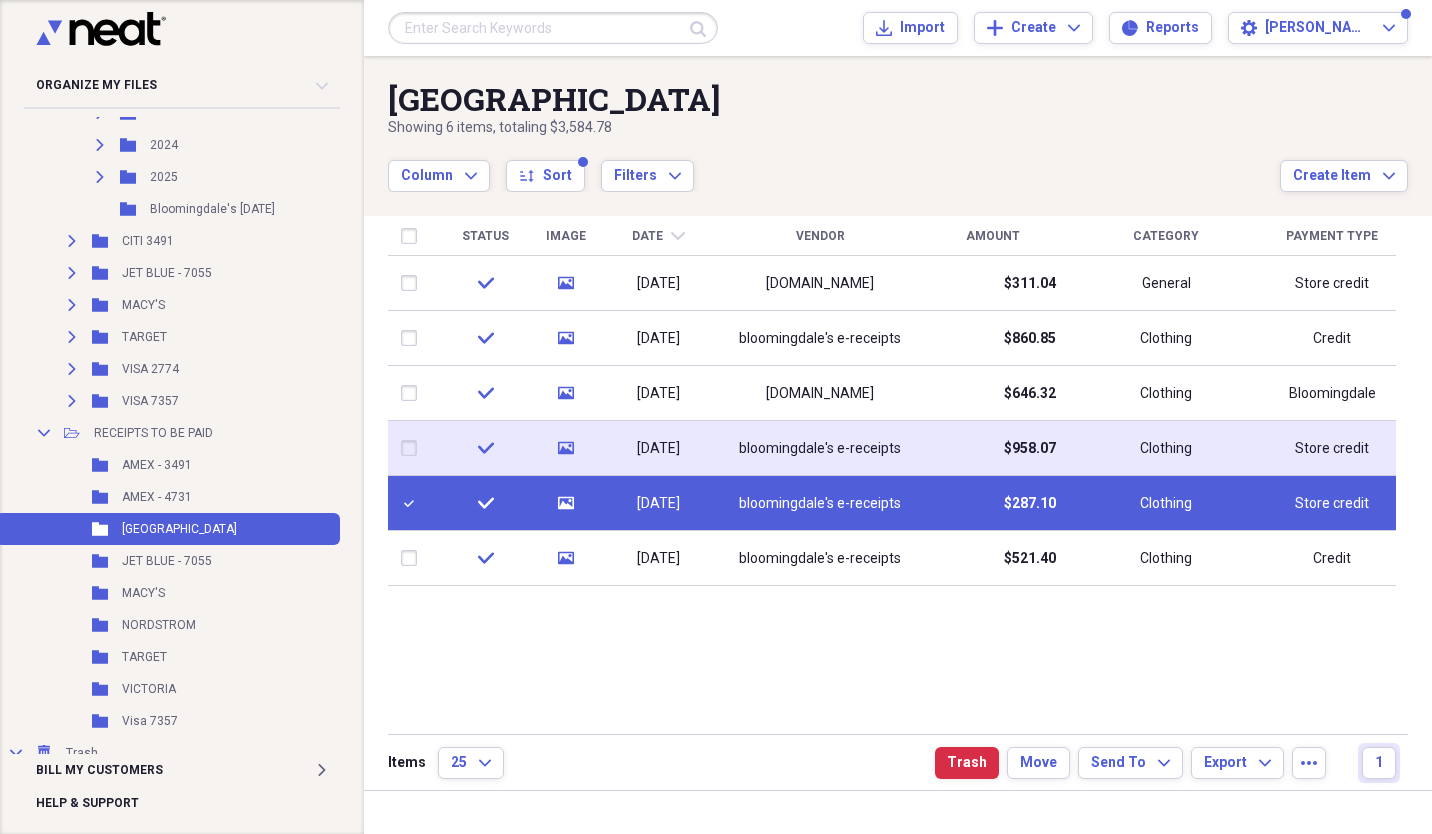 click at bounding box center [413, 448] 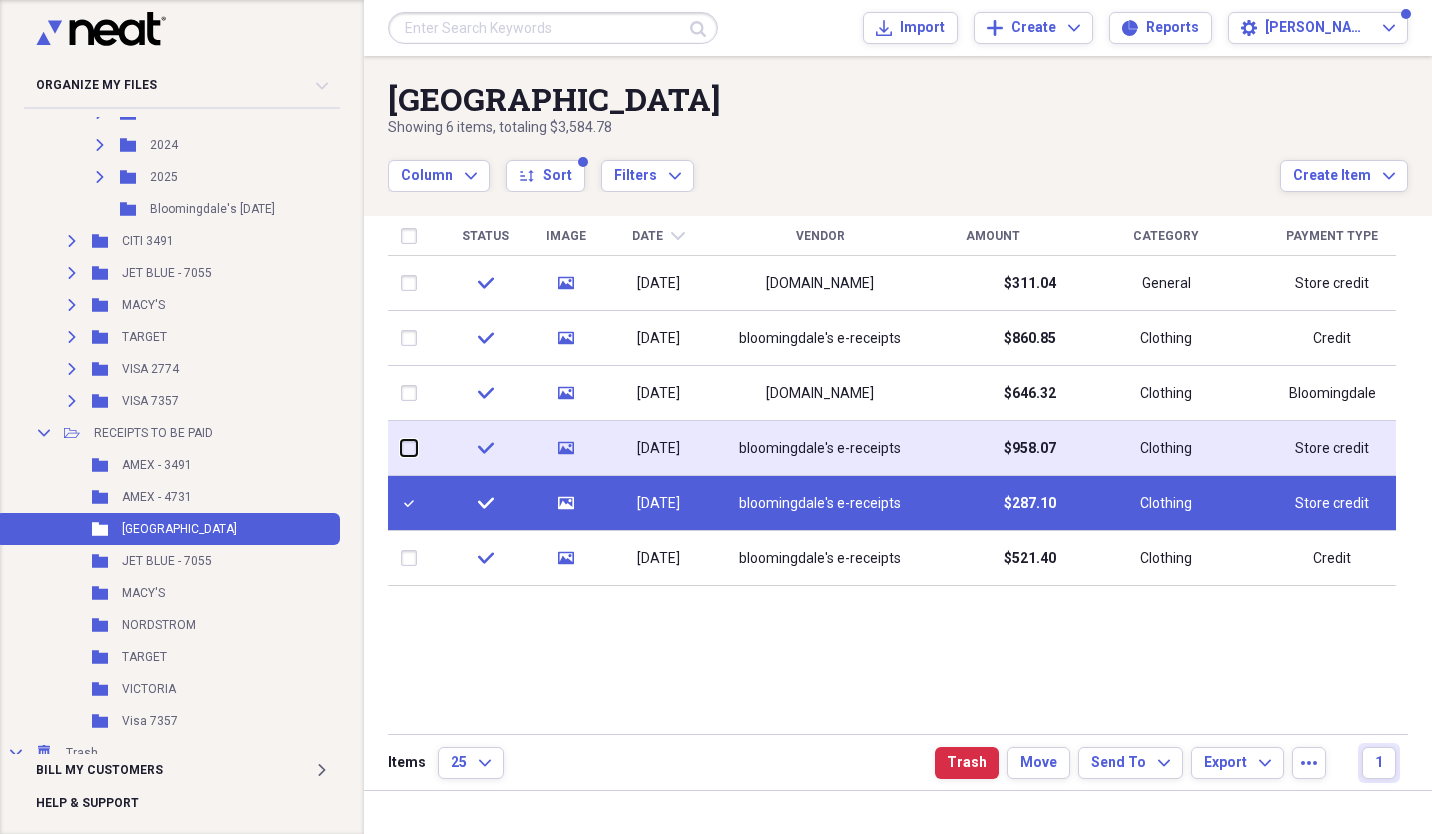 click at bounding box center [401, 448] 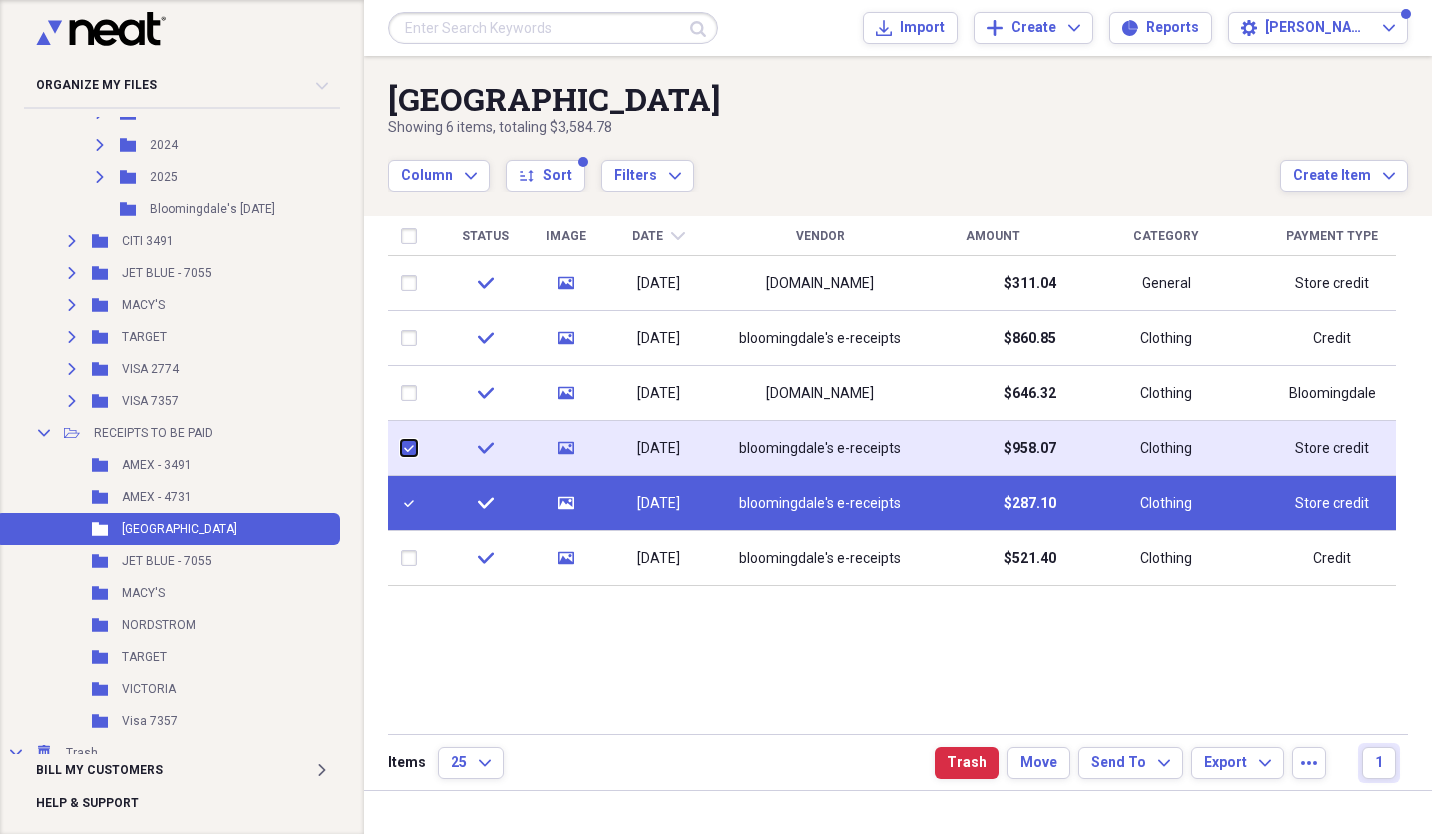 checkbox on "true" 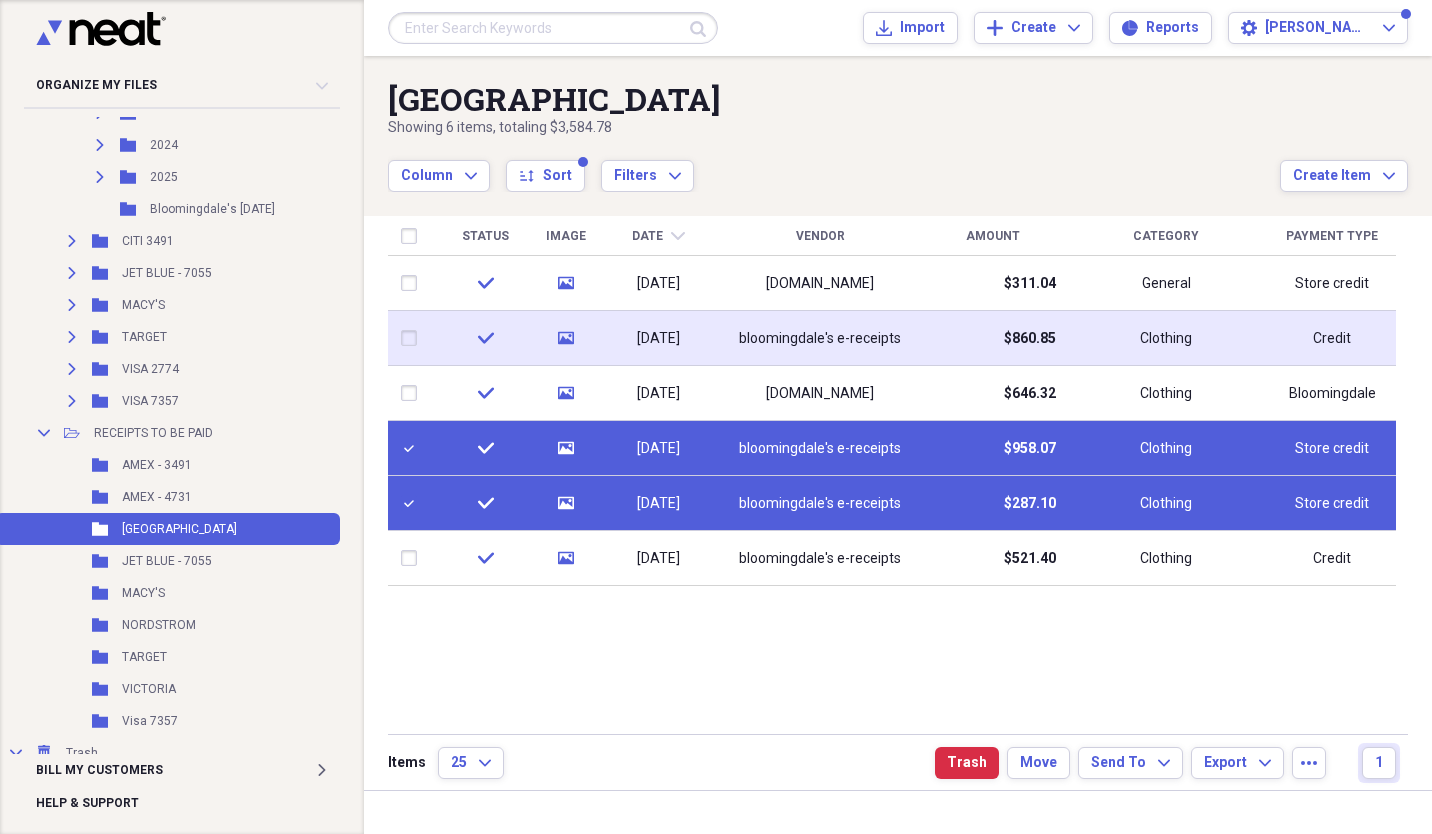 click at bounding box center (413, 338) 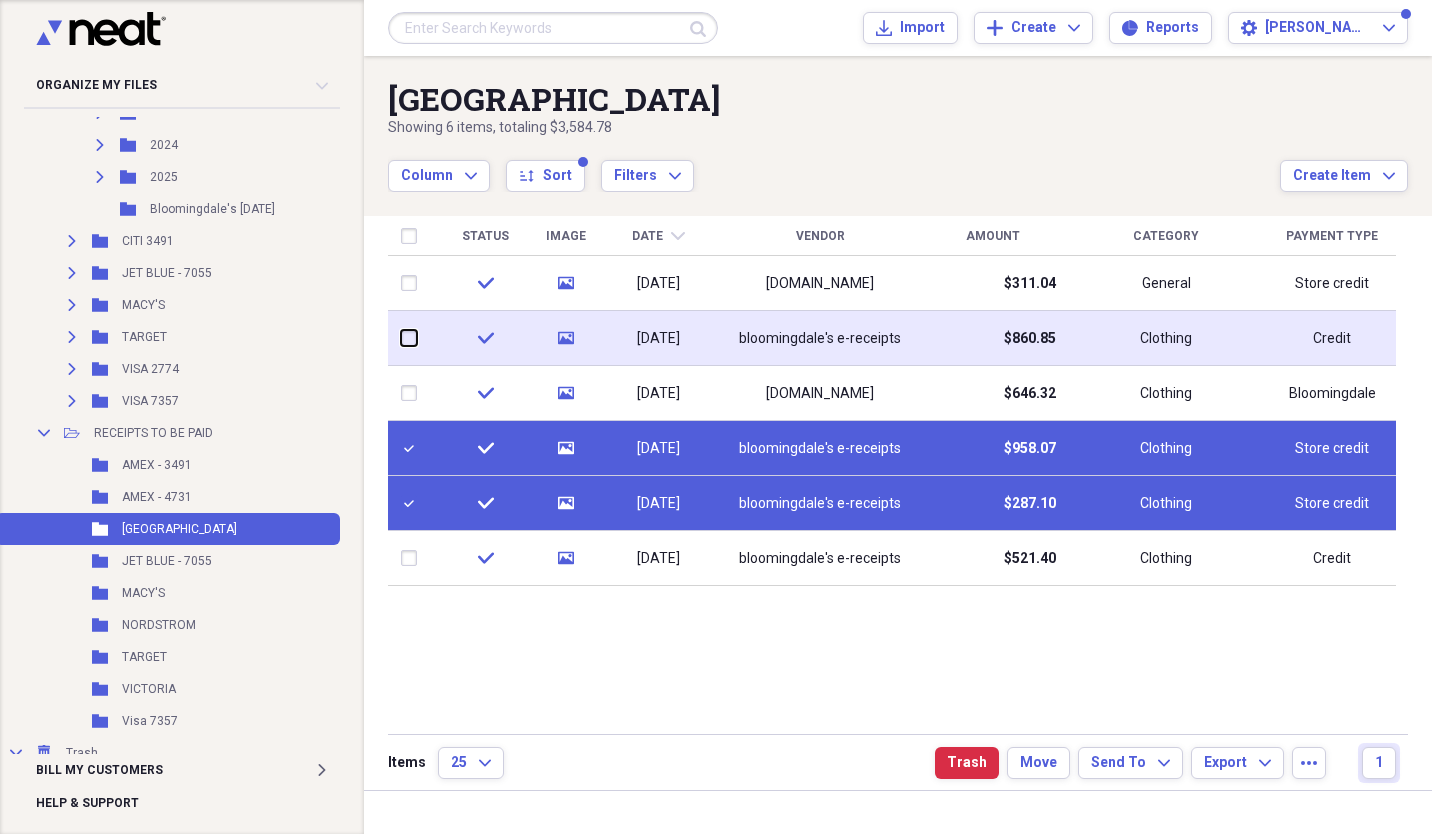 click at bounding box center [401, 338] 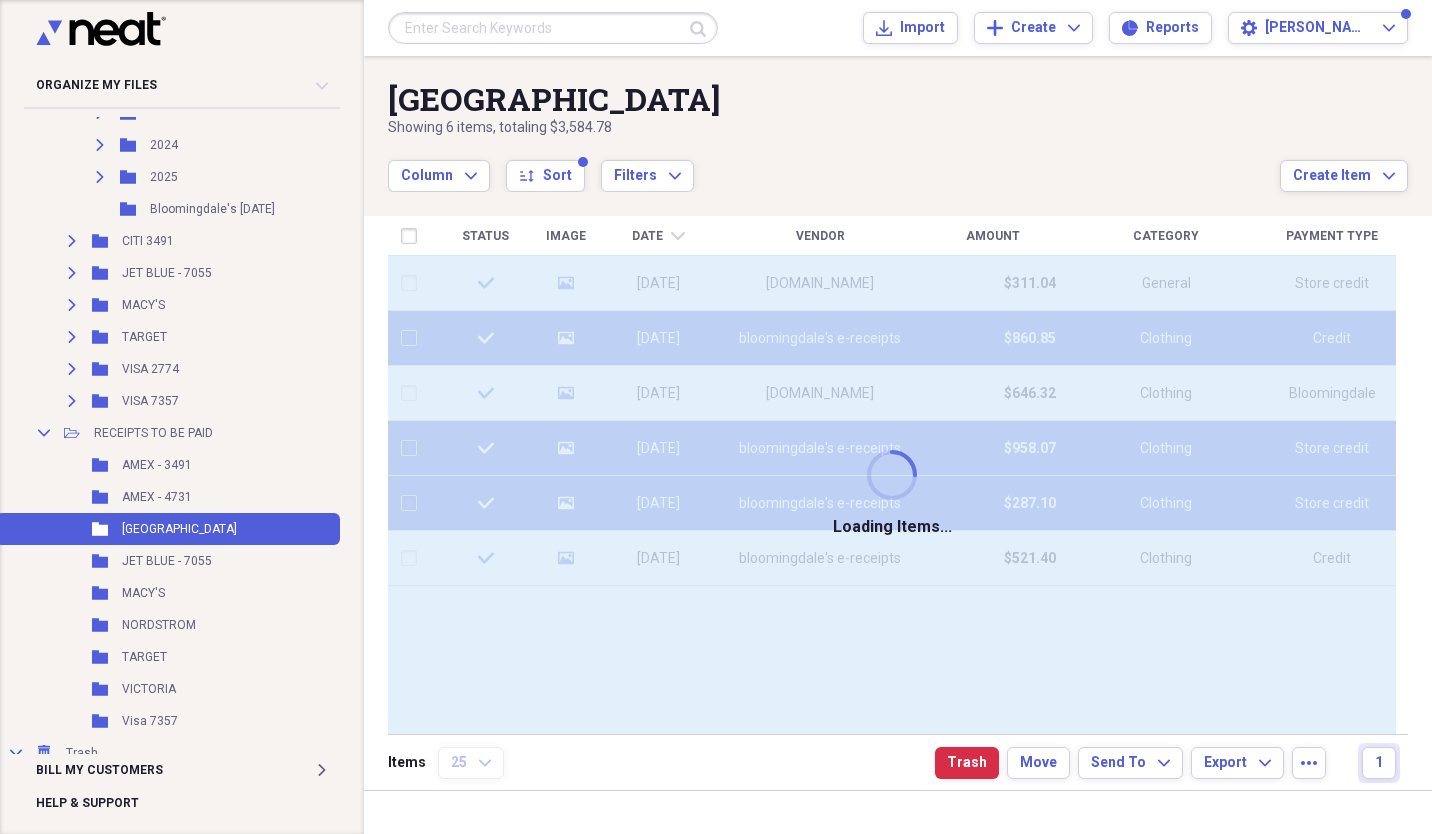 checkbox on "false" 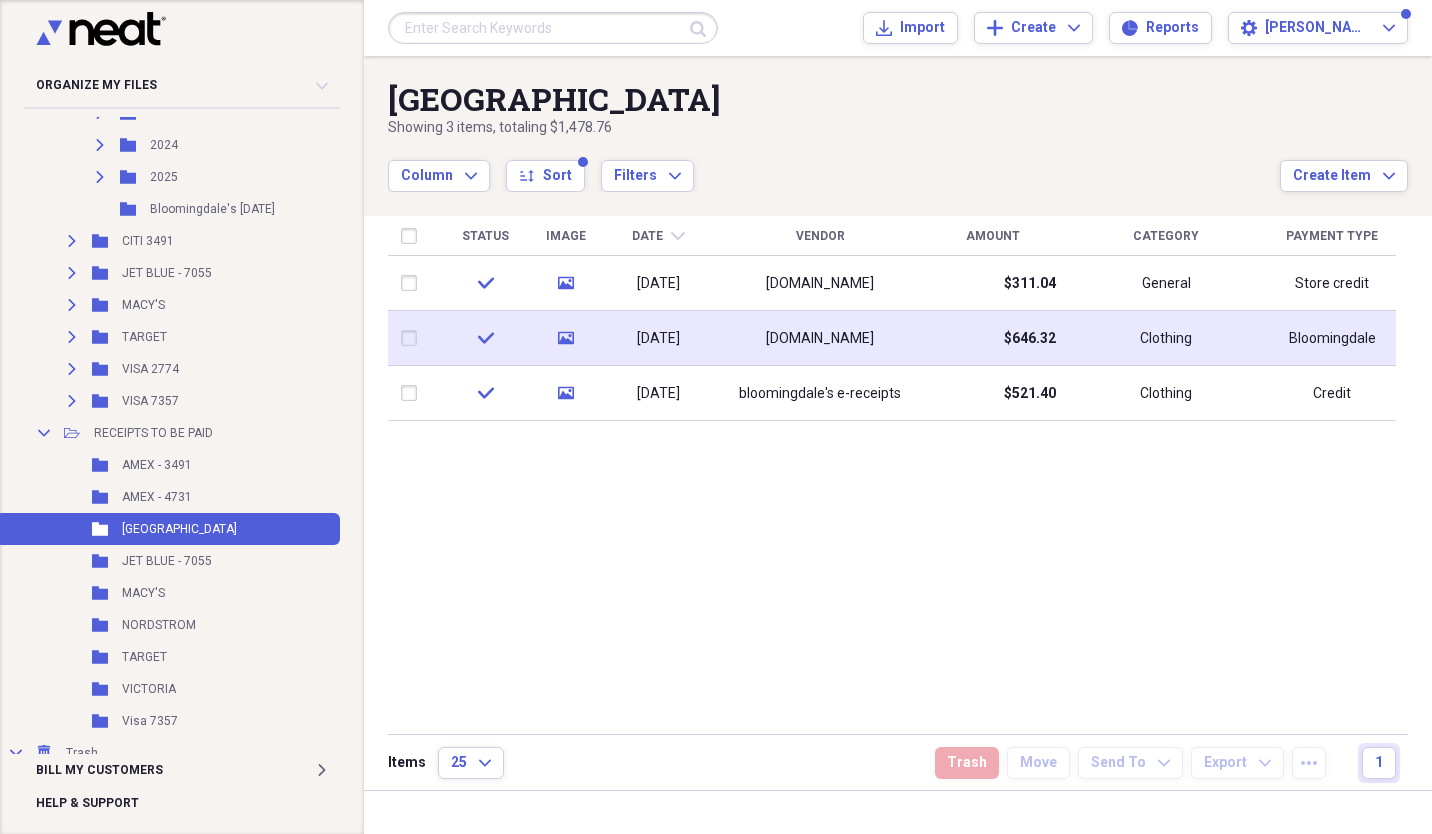click on "[DOMAIN_NAME]" at bounding box center [820, 338] 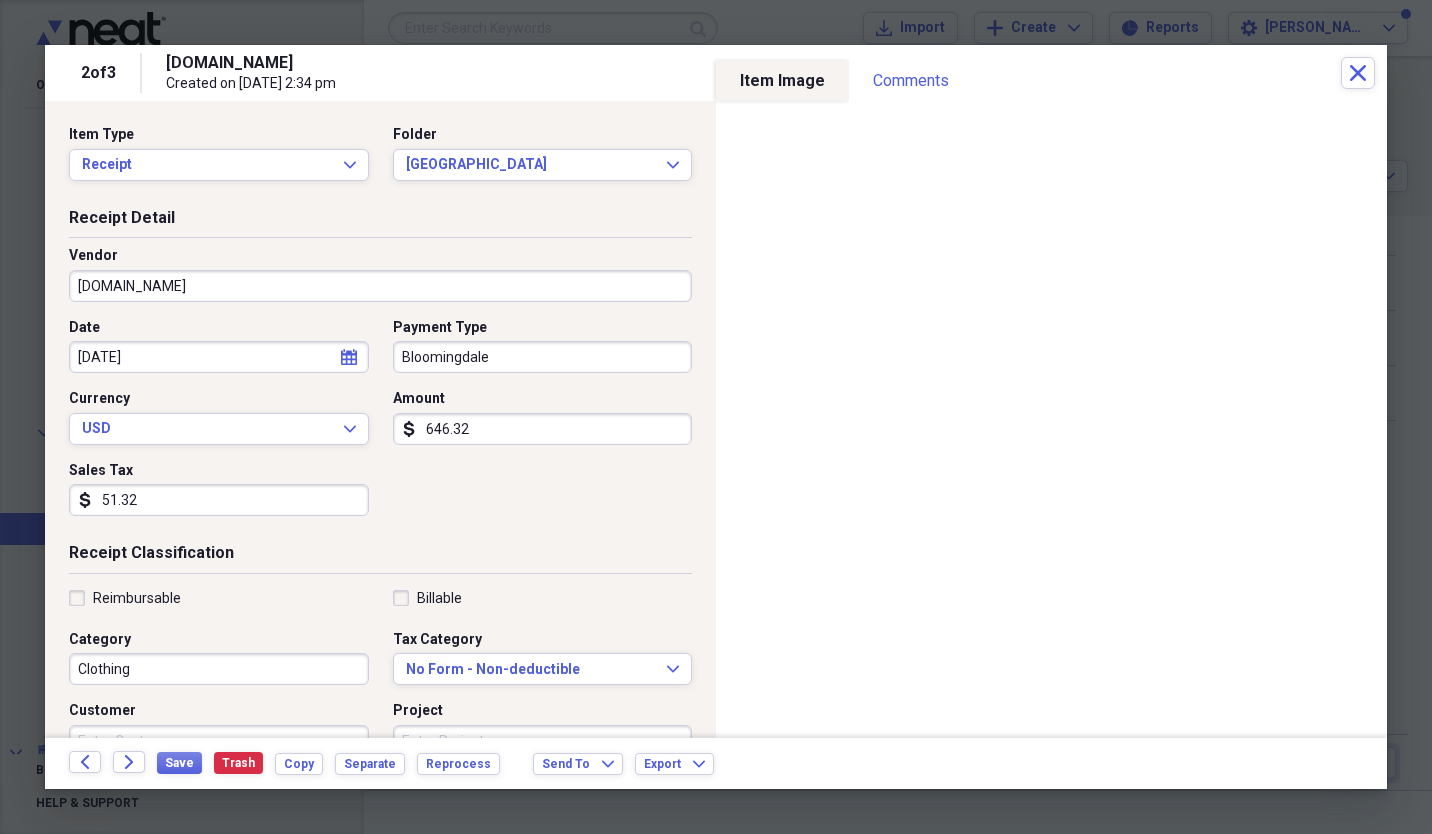 click on "646.32" at bounding box center (543, 429) 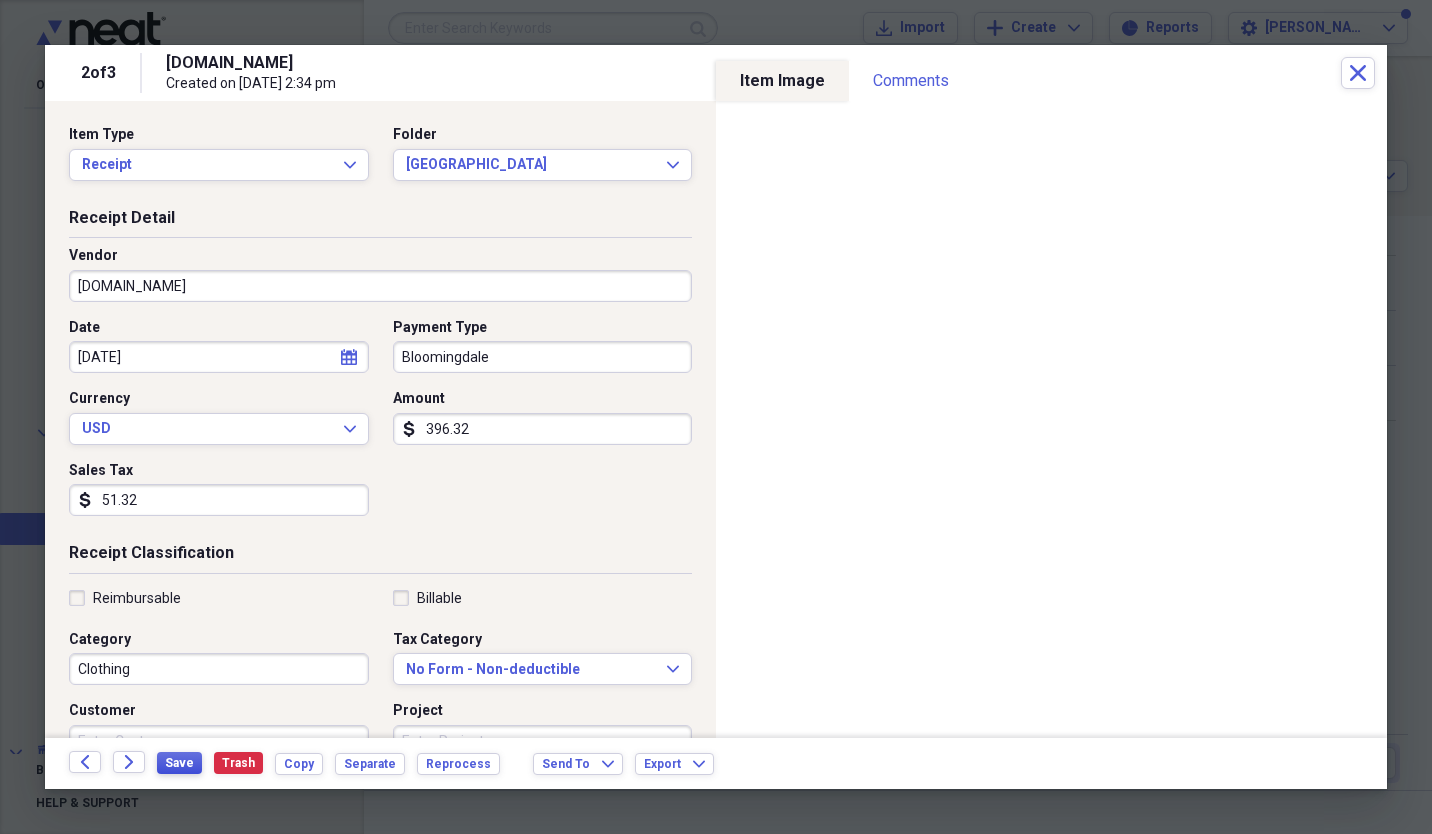 type on "396.32" 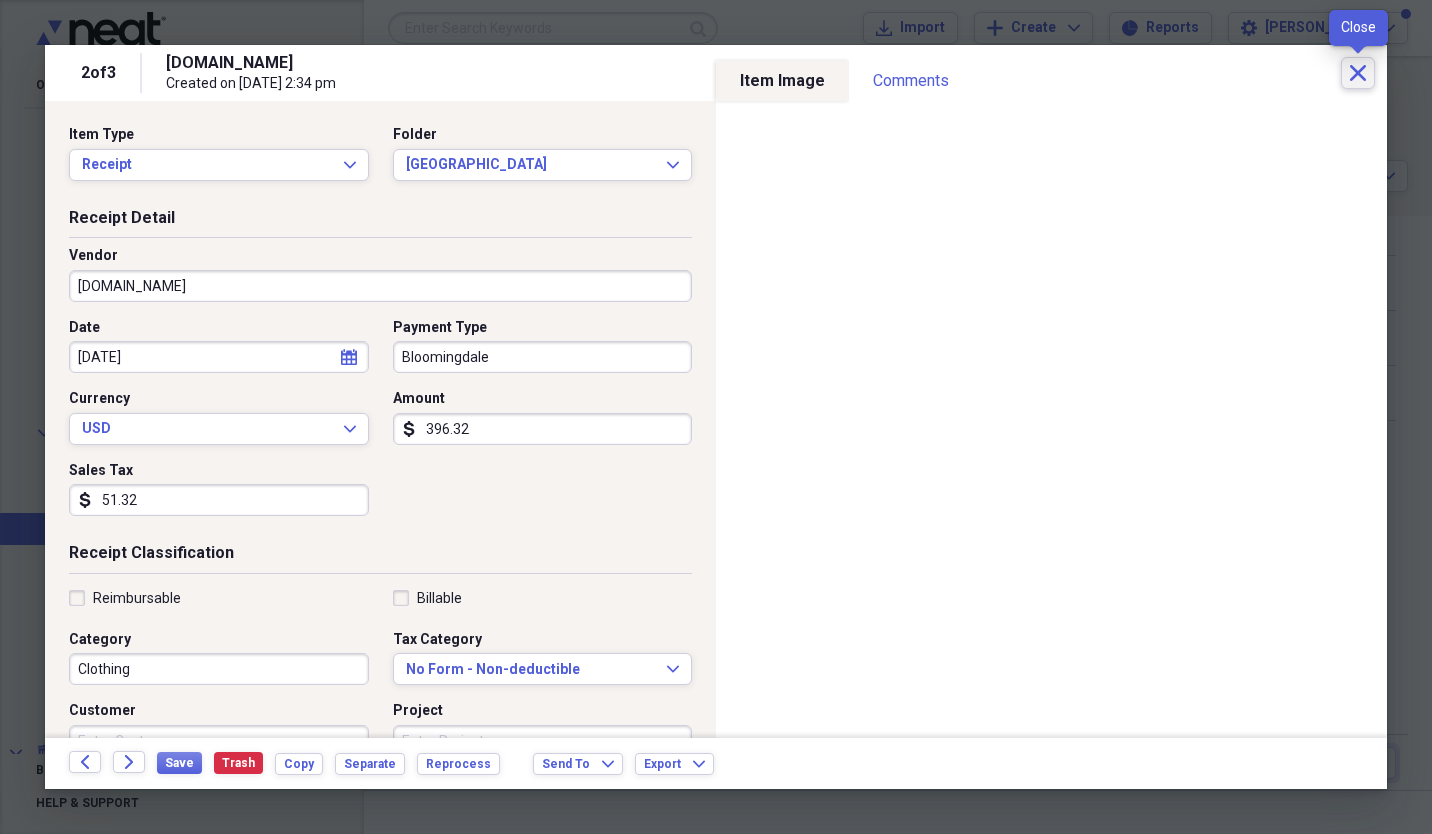 click on "Close" 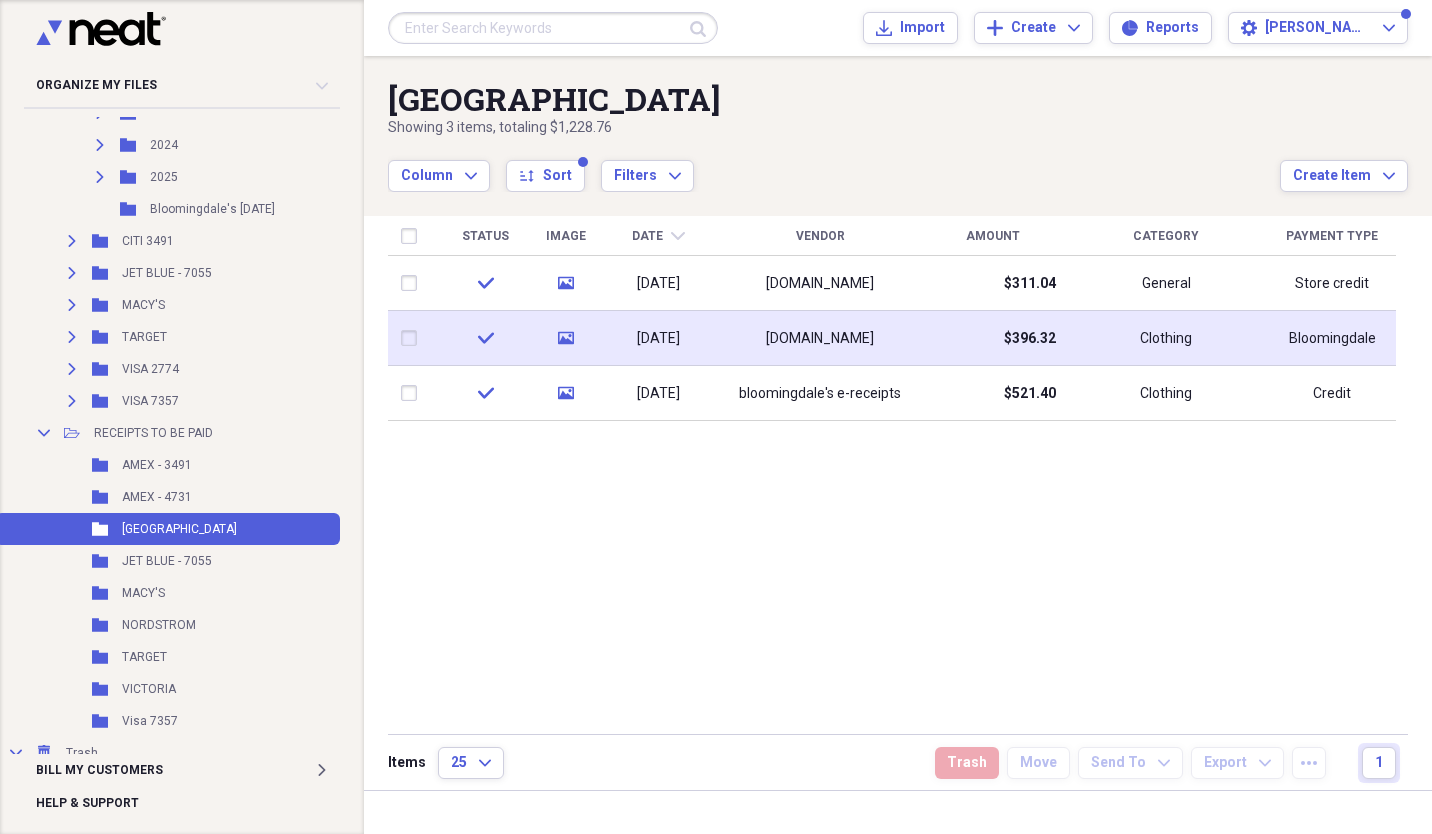click at bounding box center (413, 338) 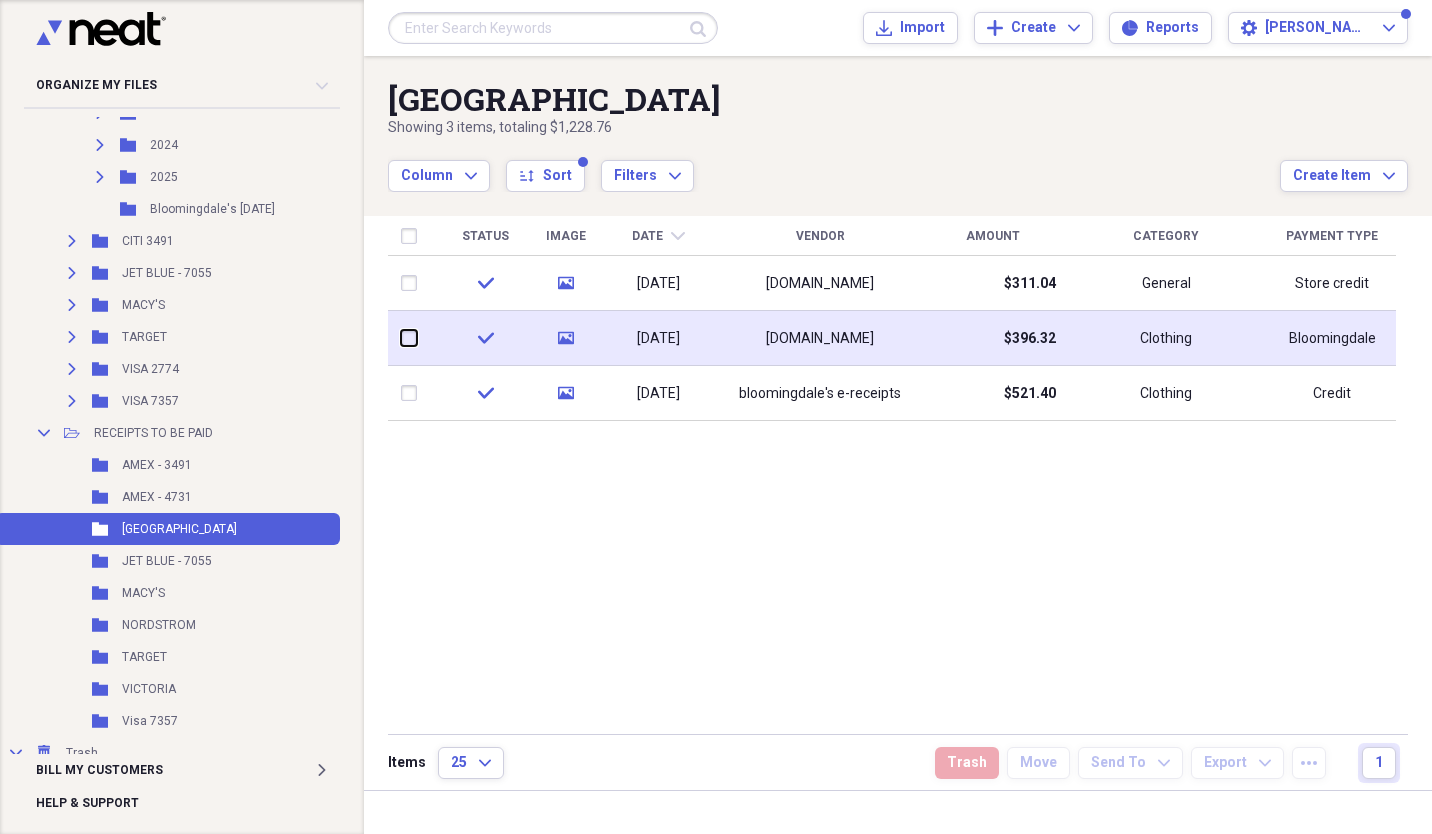 click at bounding box center [401, 338] 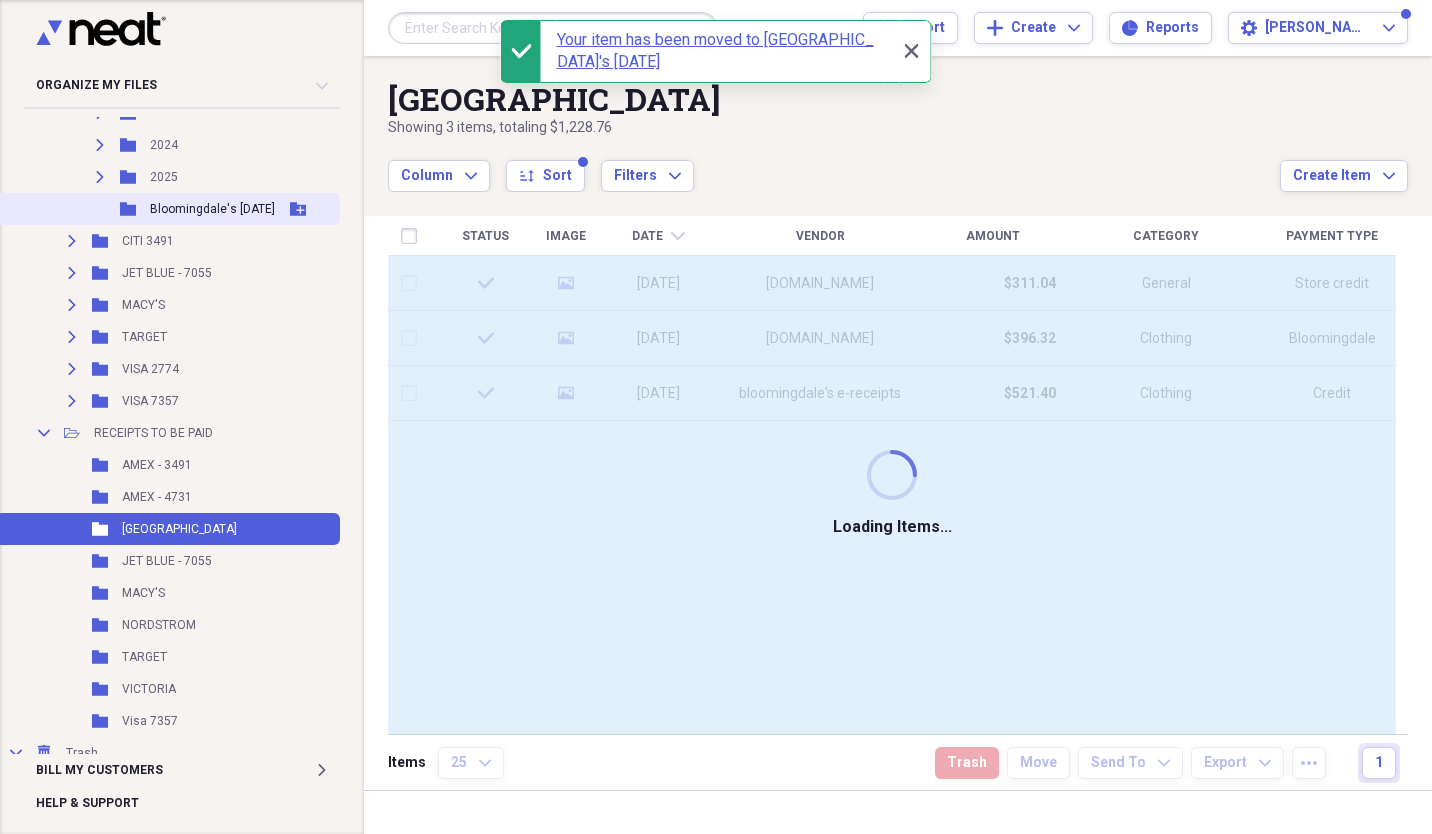 checkbox on "false" 